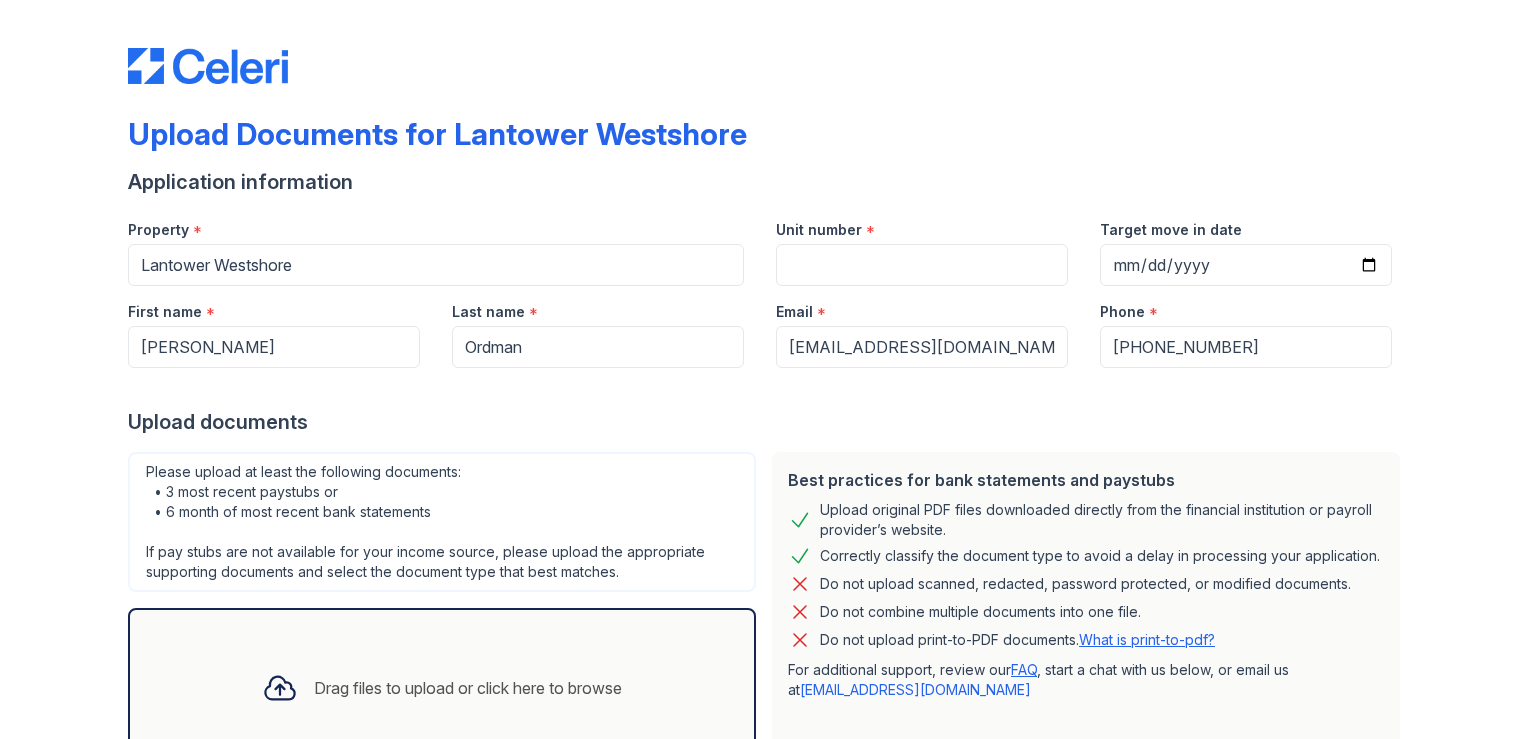 scroll, scrollTop: 0, scrollLeft: 0, axis: both 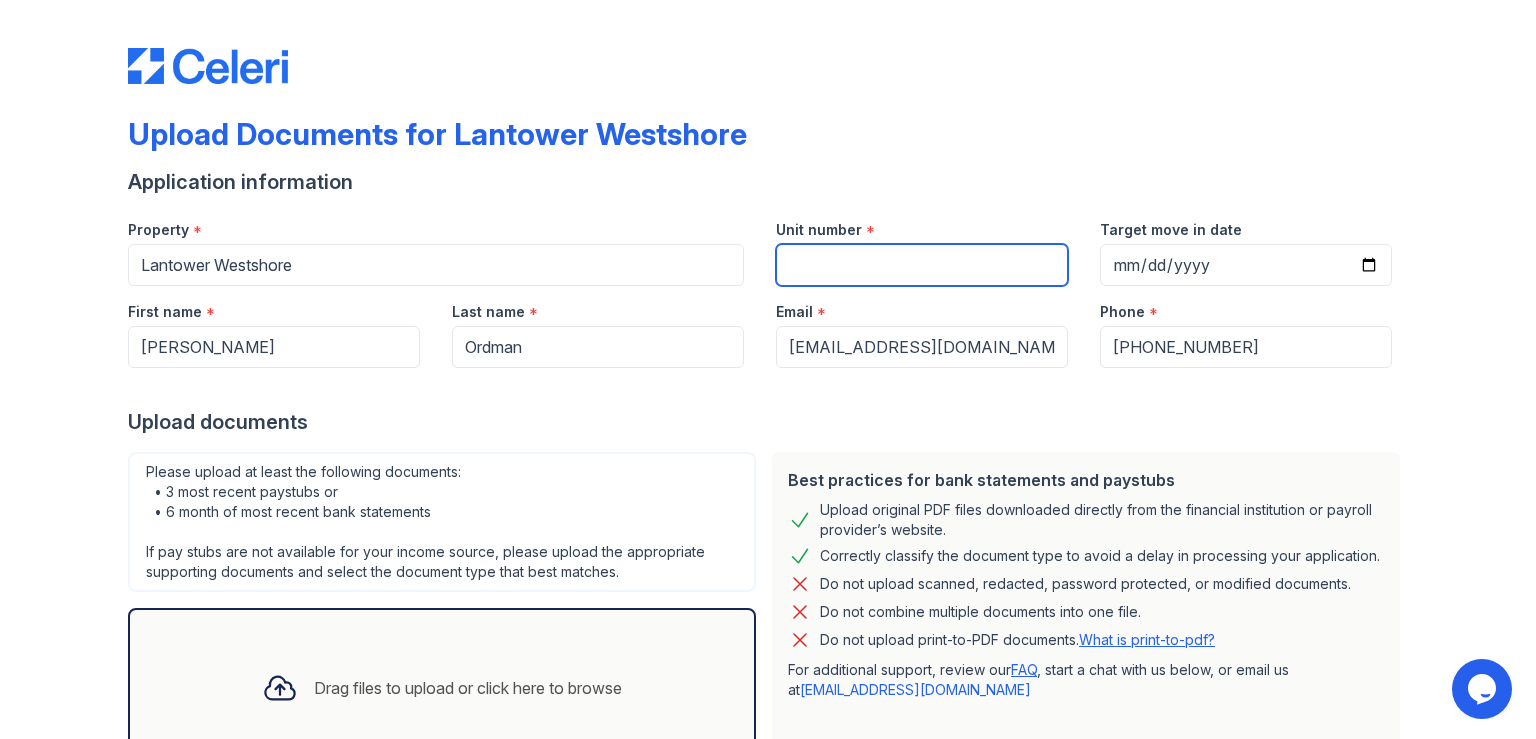 click on "Unit number" at bounding box center (922, 265) 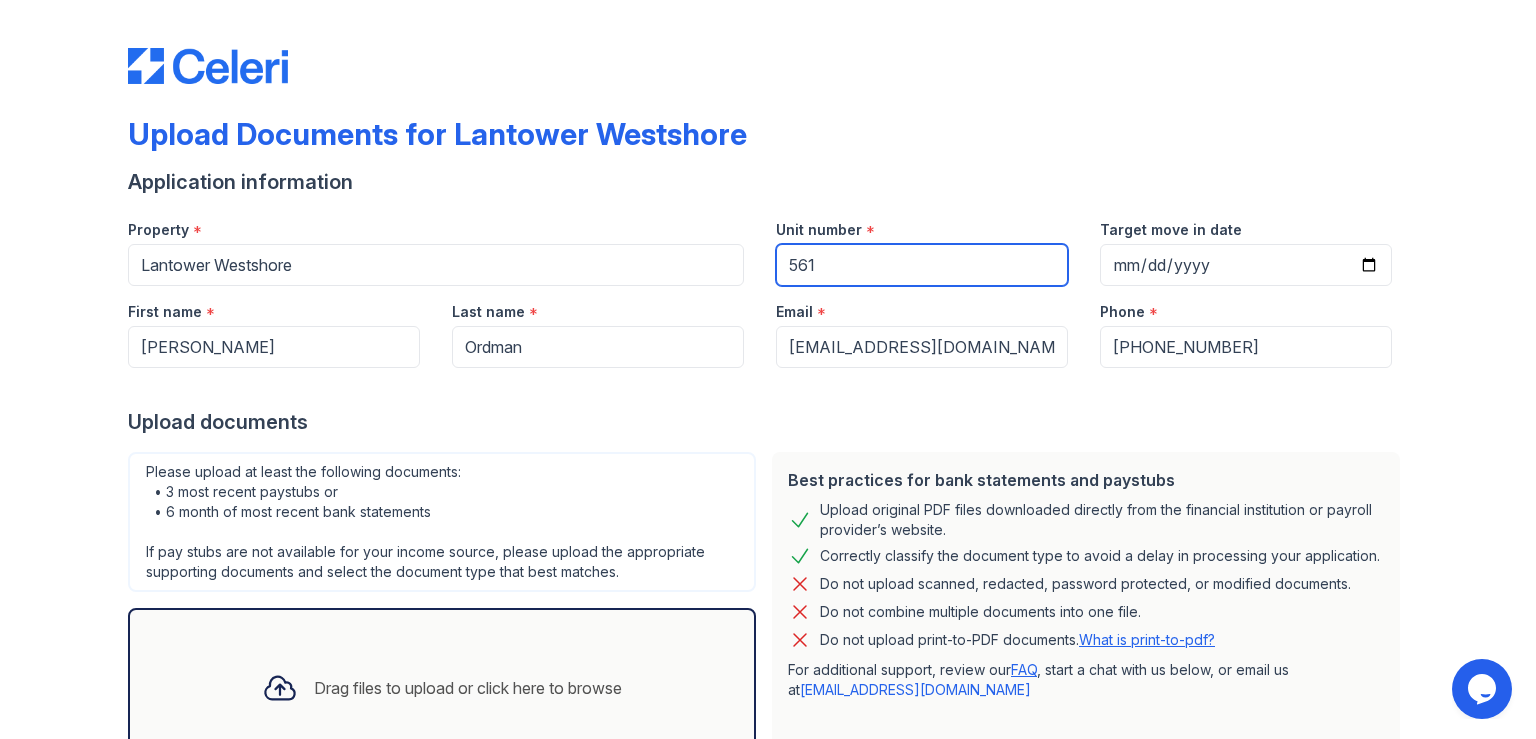 type on "561" 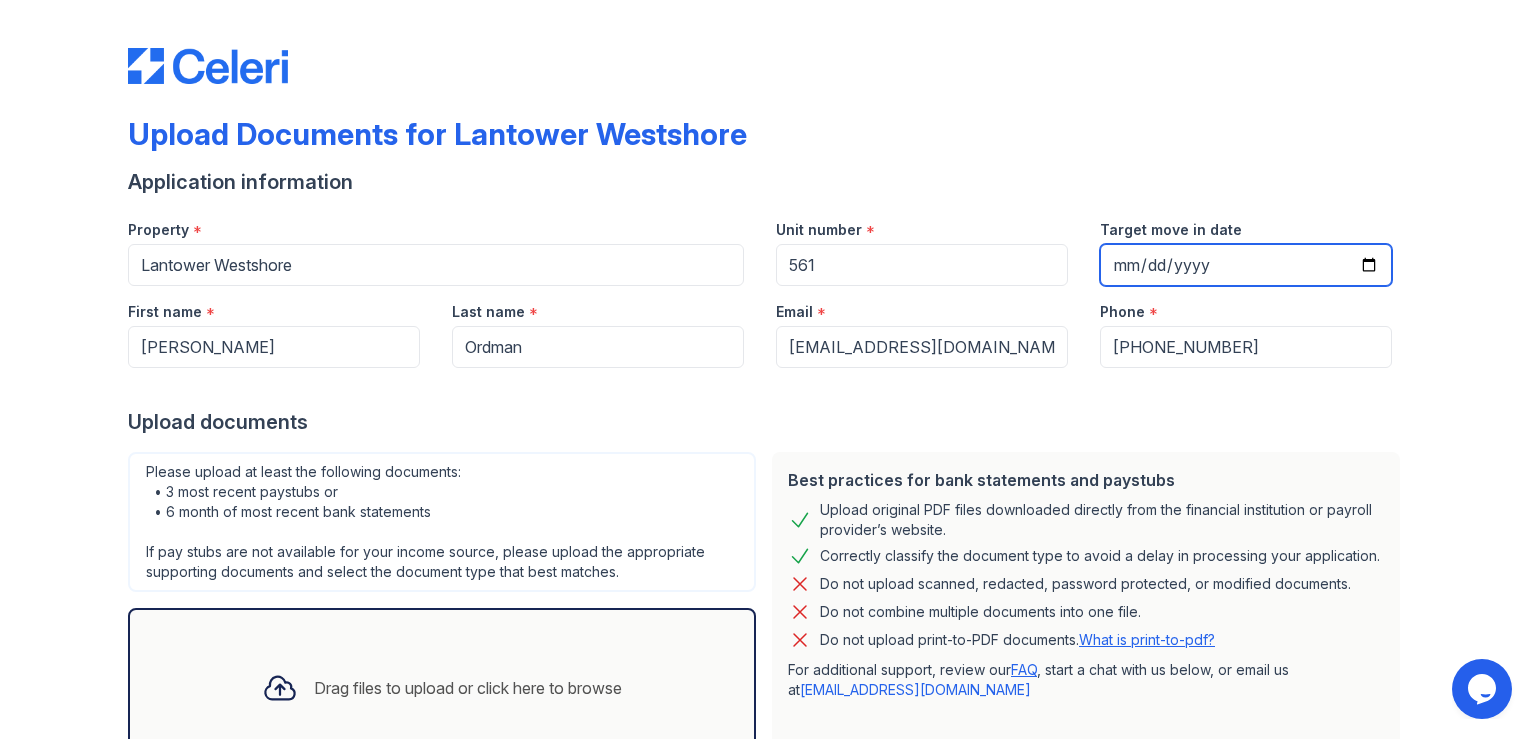 click on "Target move in date" at bounding box center (1246, 265) 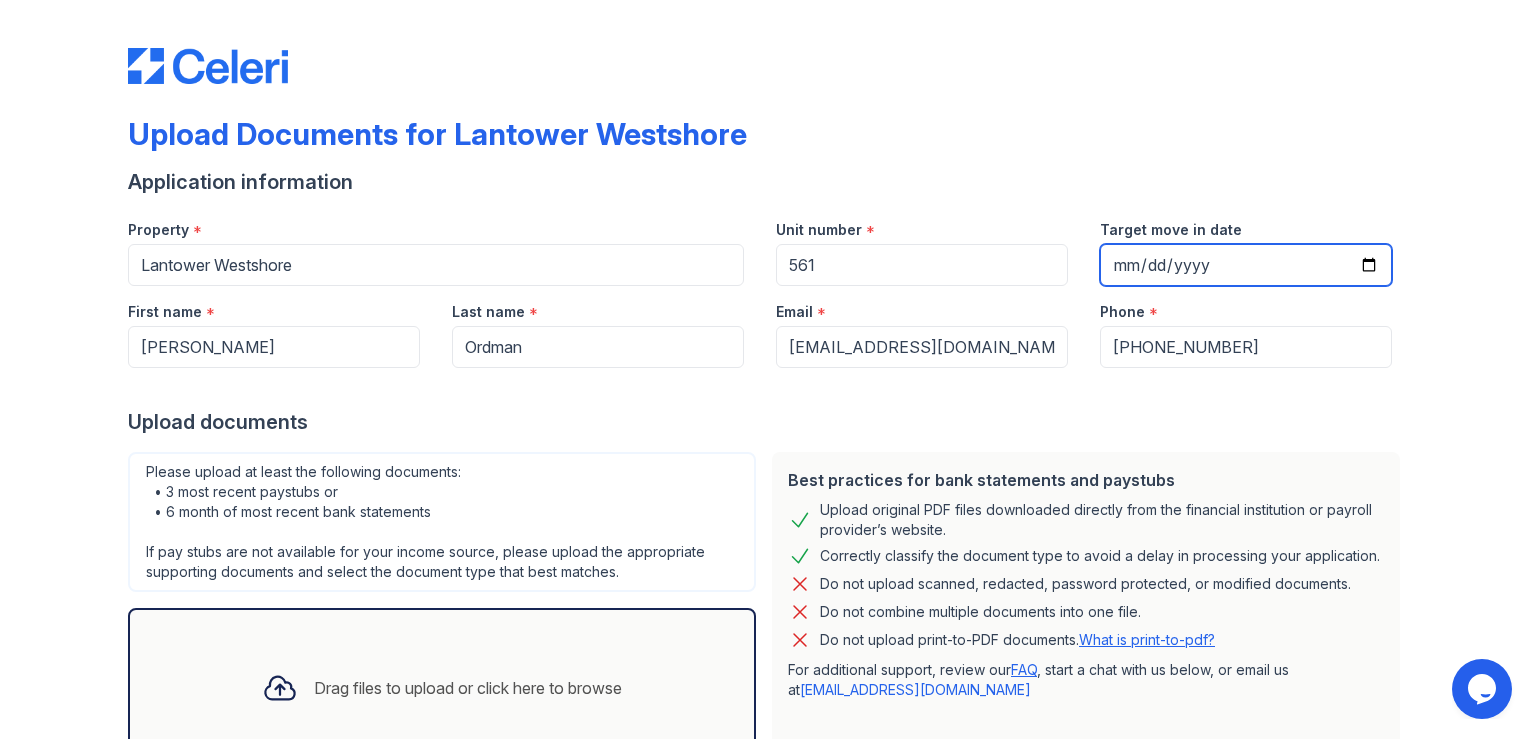 click on "[DATE]" at bounding box center (1246, 265) 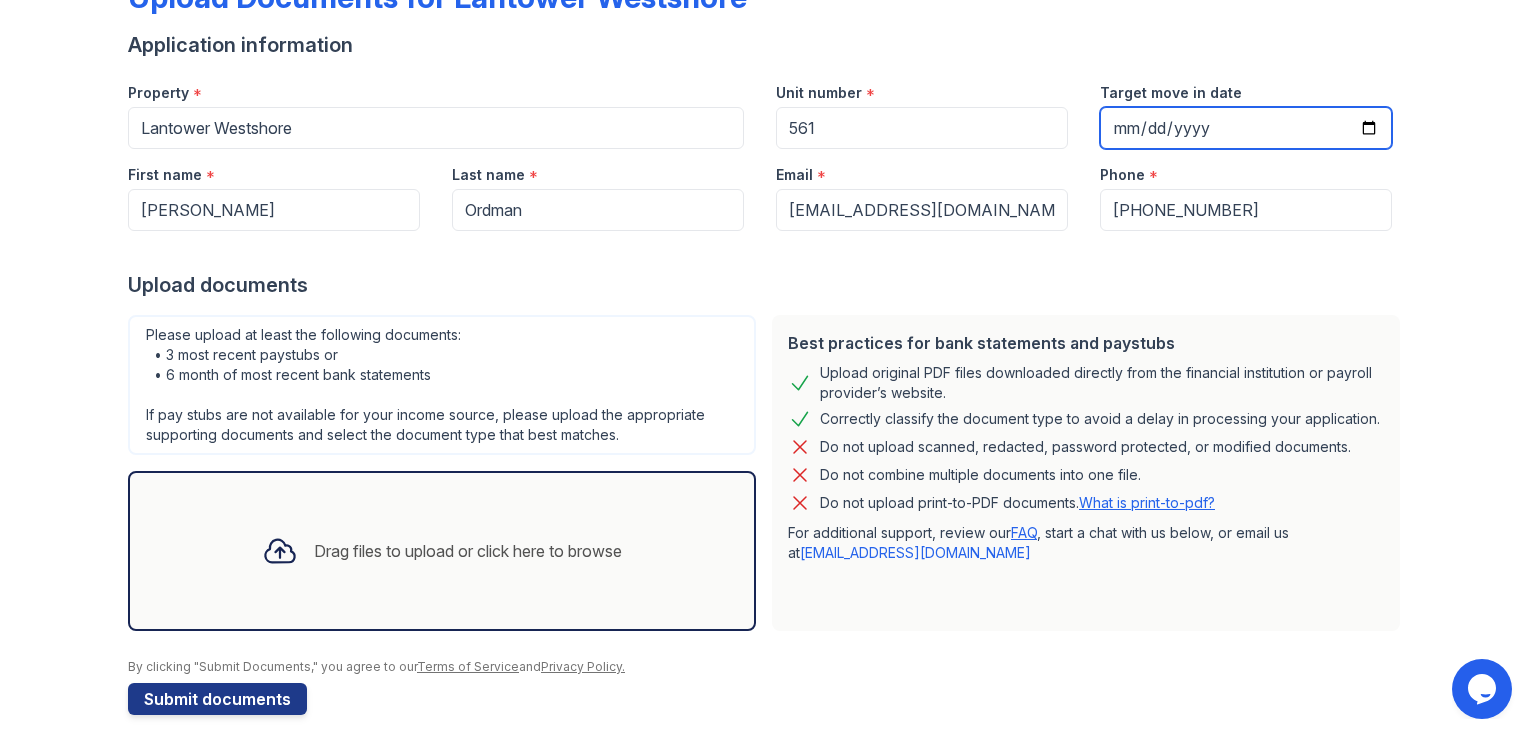 scroll, scrollTop: 151, scrollLeft: 0, axis: vertical 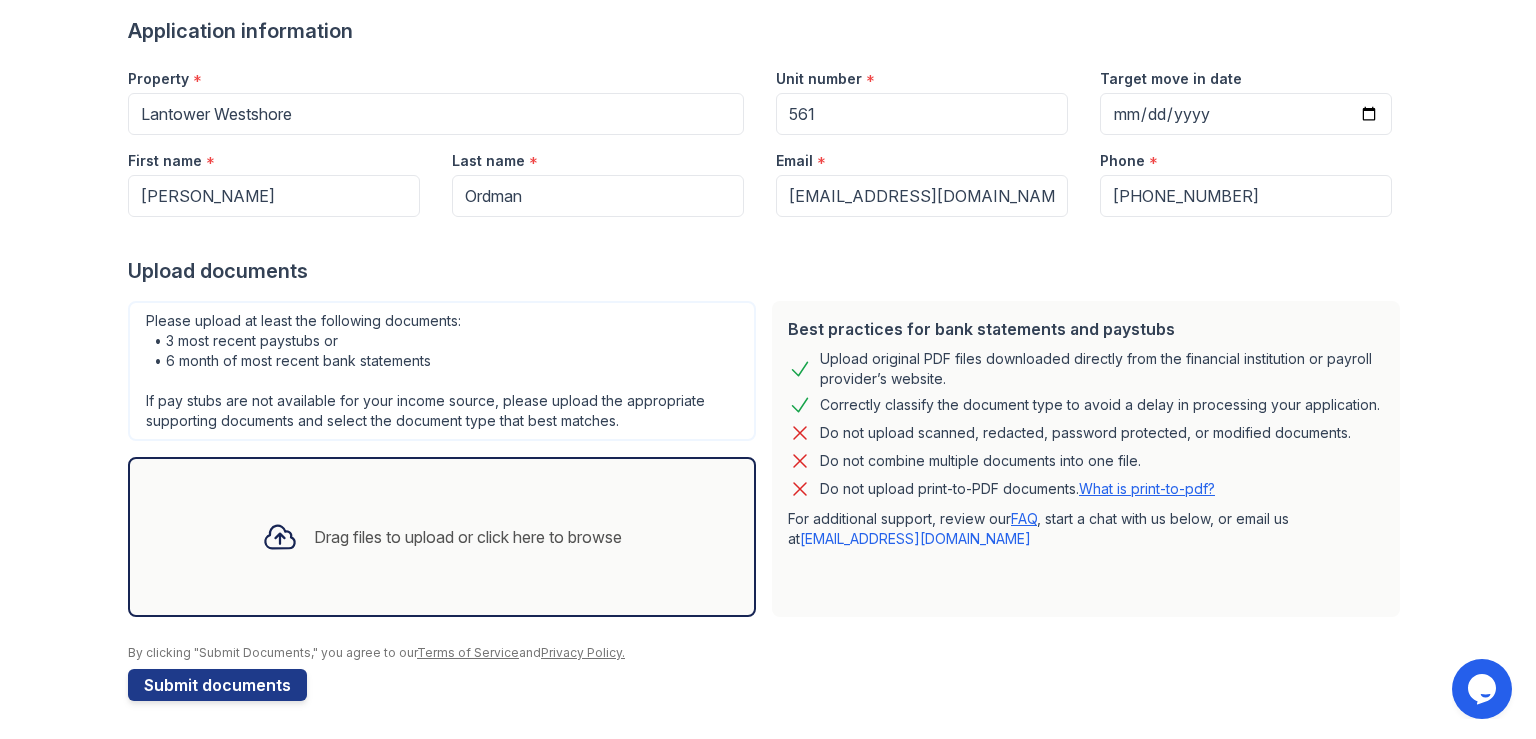 click on "Drag files to upload or click here to browse" at bounding box center (468, 537) 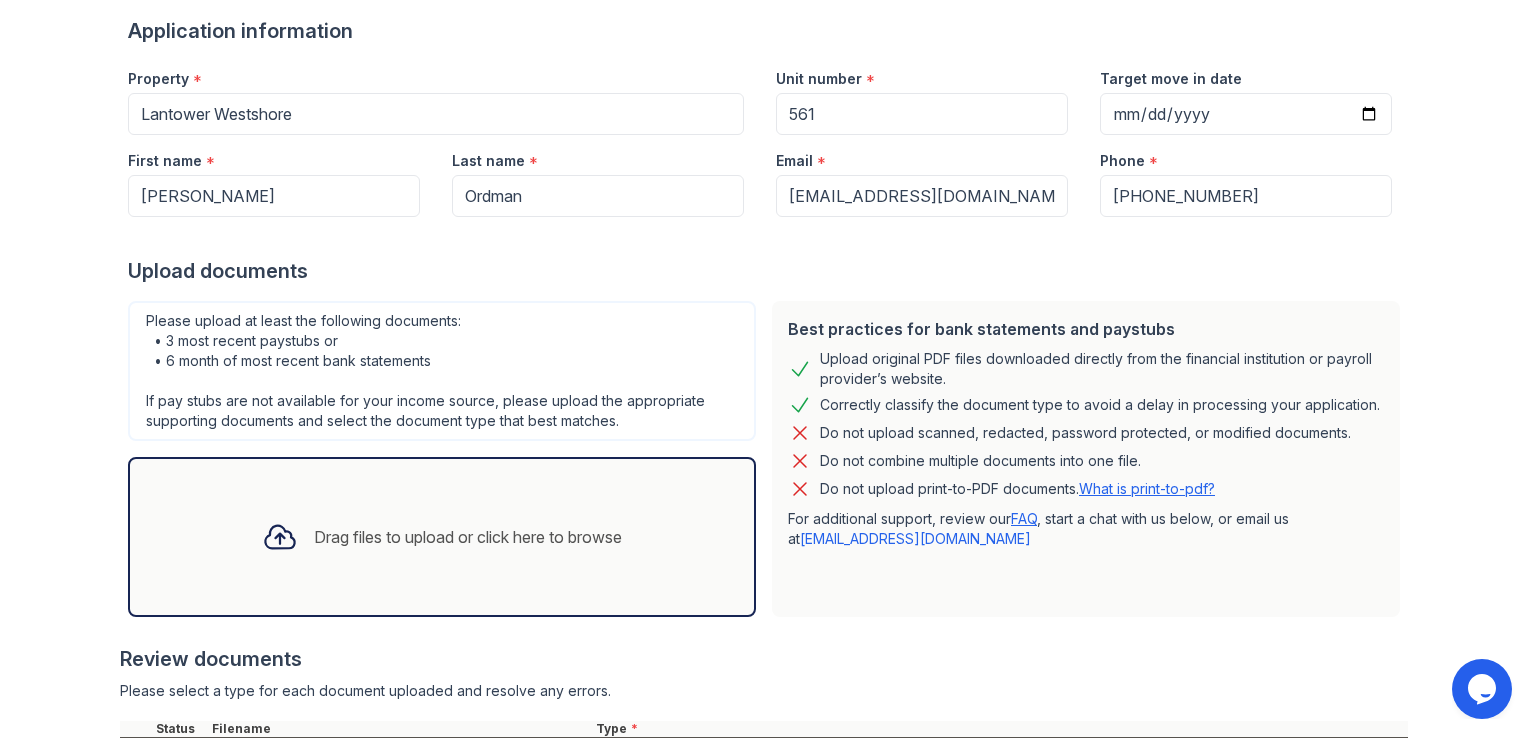 click on "Drag files to upload or click here to browse" at bounding box center (468, 537) 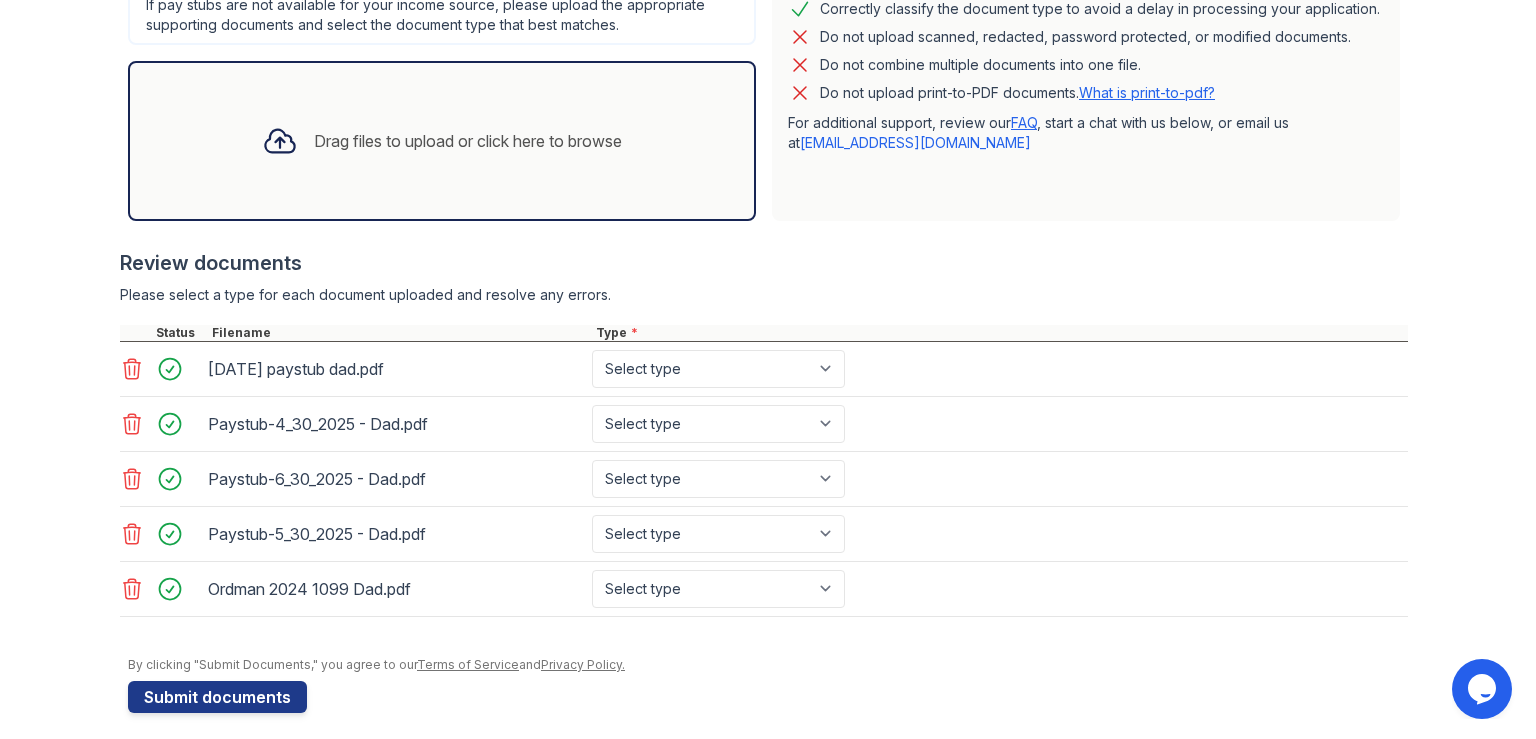 scroll, scrollTop: 556, scrollLeft: 0, axis: vertical 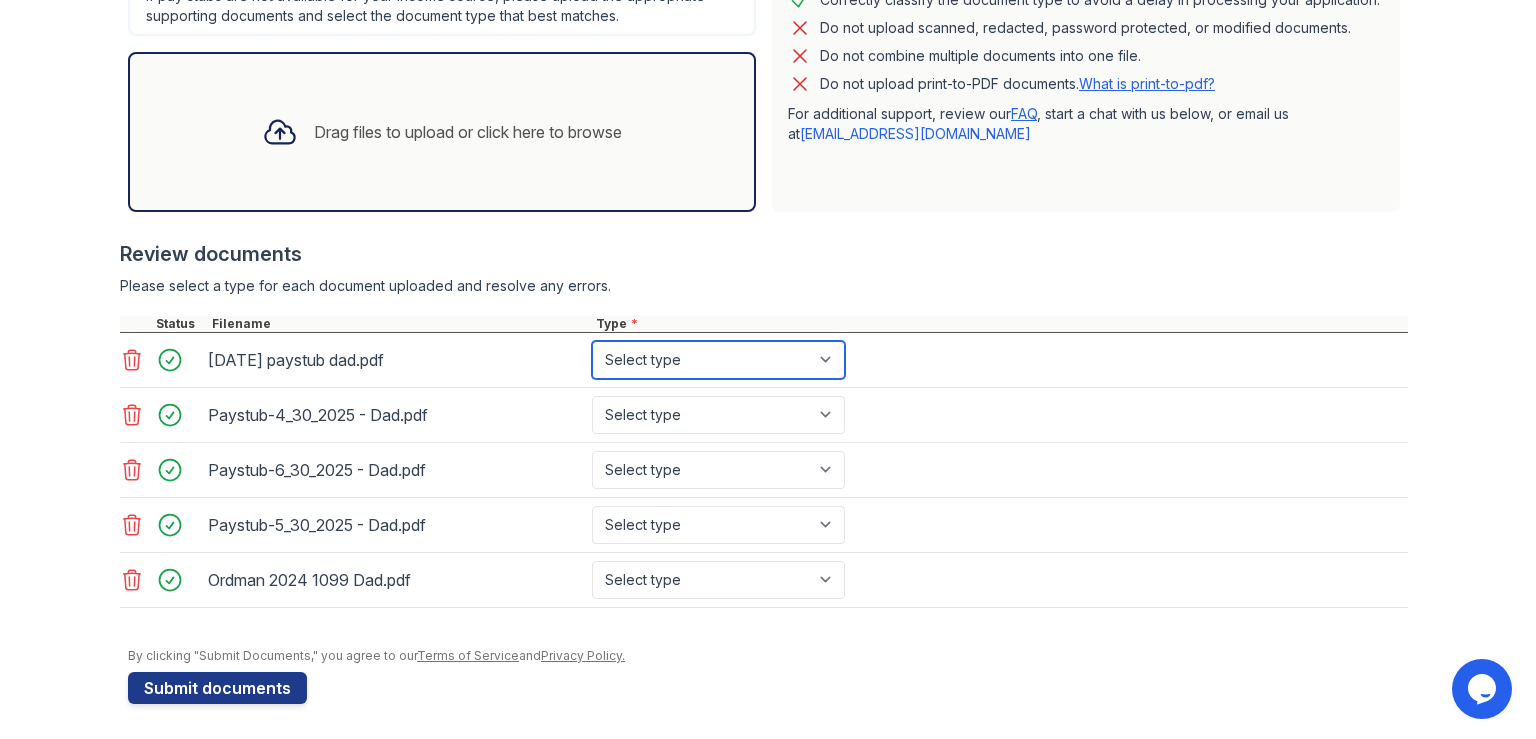 click on "Select type
Paystub
Bank Statement
Offer Letter
Tax Documents
Benefit Award Letter
Investment Account Statement
Other" at bounding box center (718, 360) 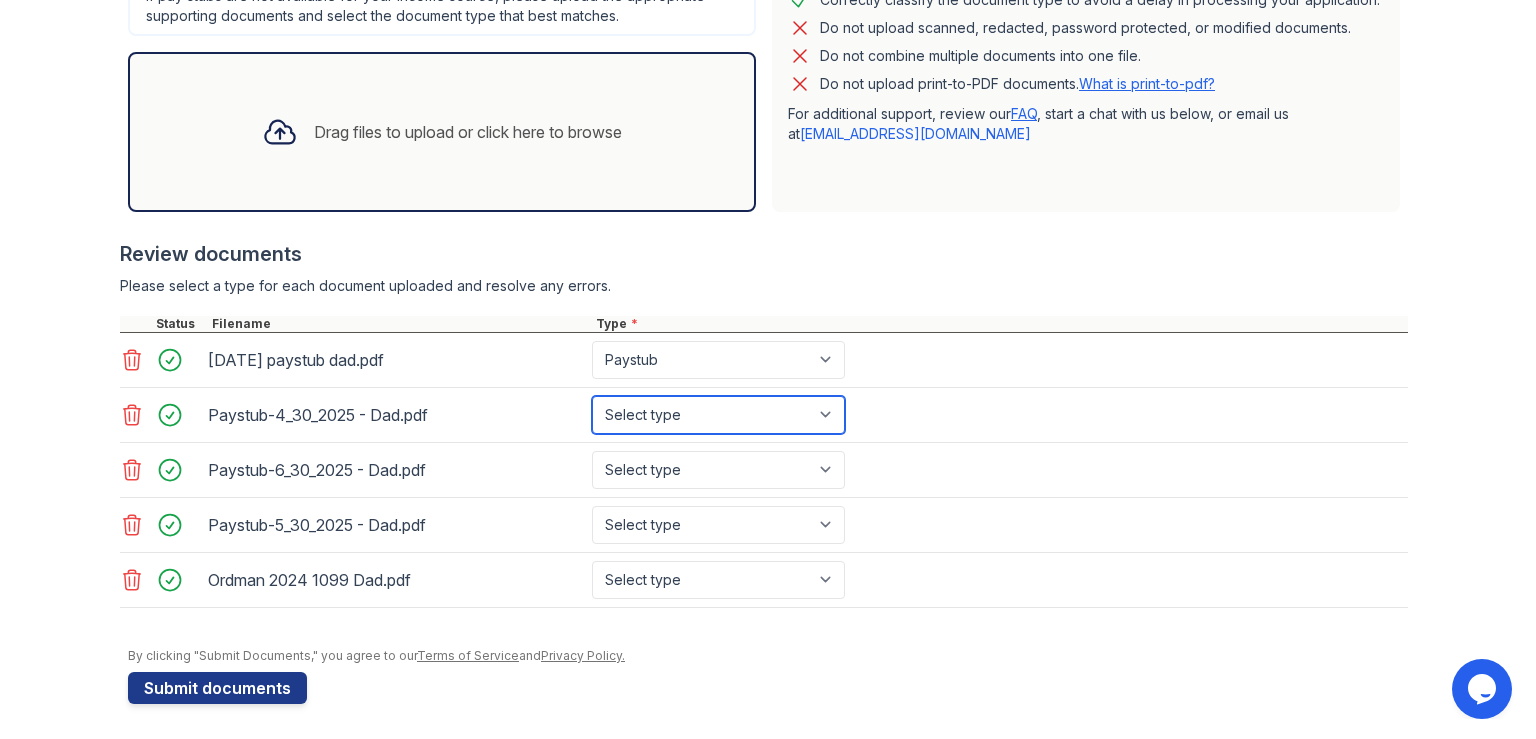 click on "Select type
Paystub
Bank Statement
Offer Letter
Tax Documents
Benefit Award Letter
Investment Account Statement
Other" at bounding box center (718, 415) 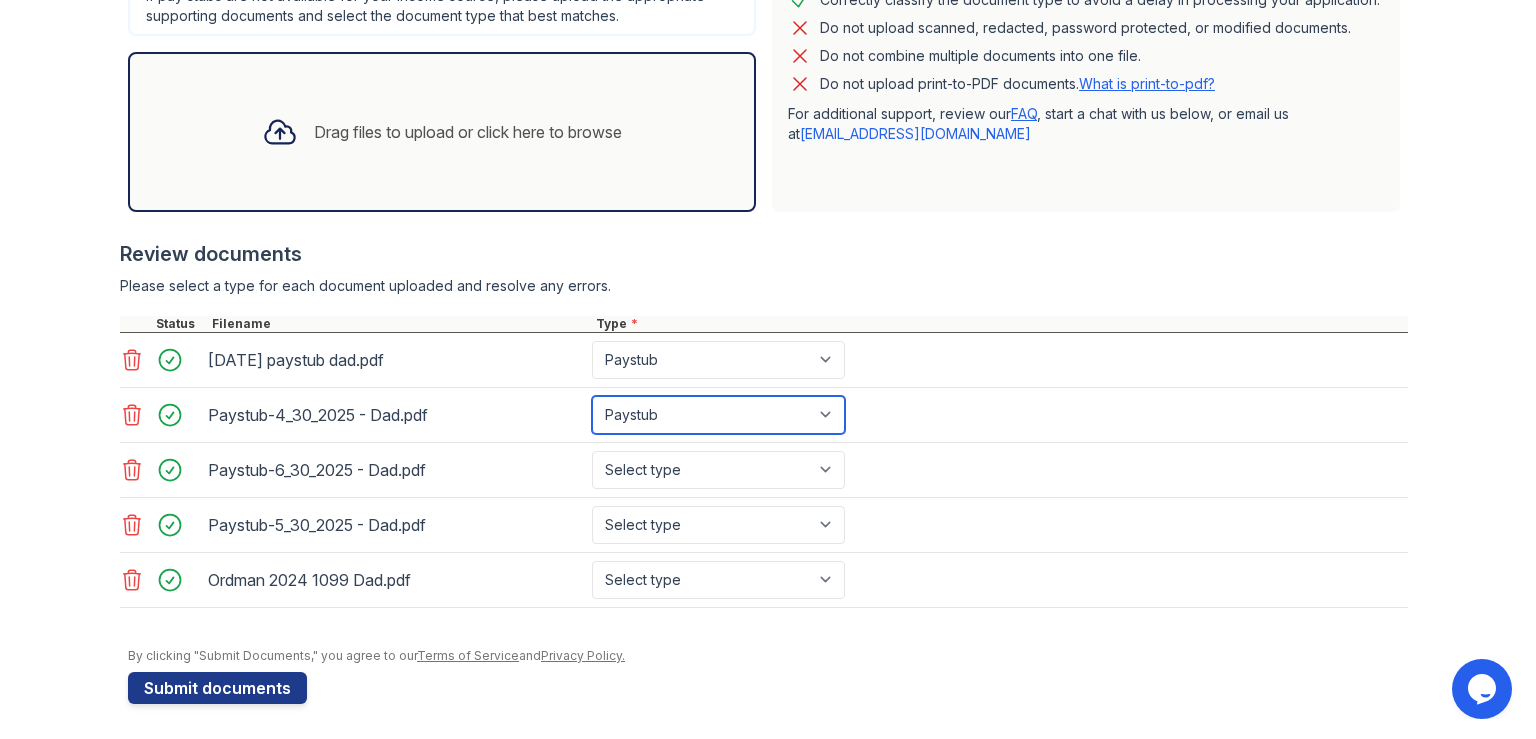 click on "Paystub" at bounding box center [0, 0] 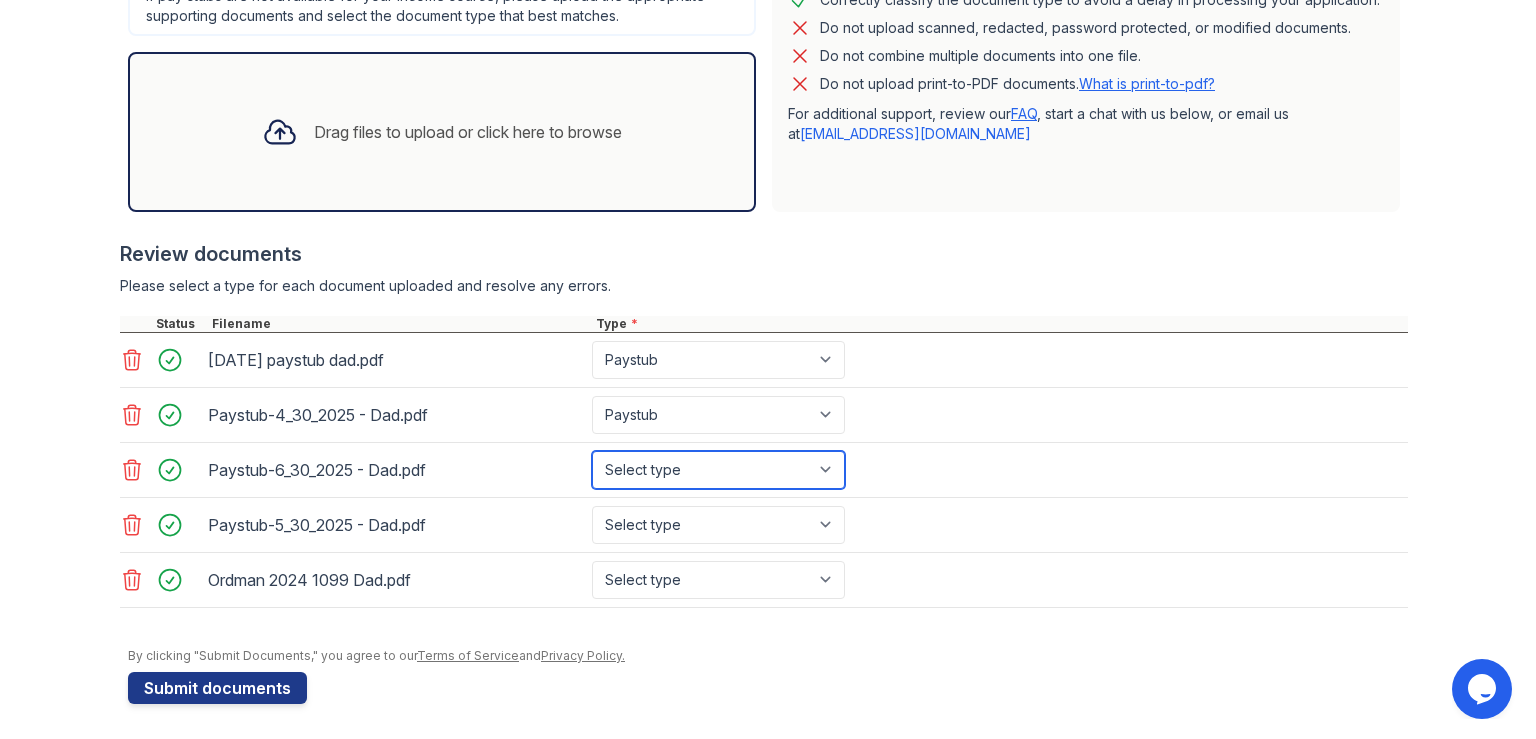 click on "Select type
Paystub
Bank Statement
Offer Letter
Tax Documents
Benefit Award Letter
Investment Account Statement
Other" at bounding box center (718, 470) 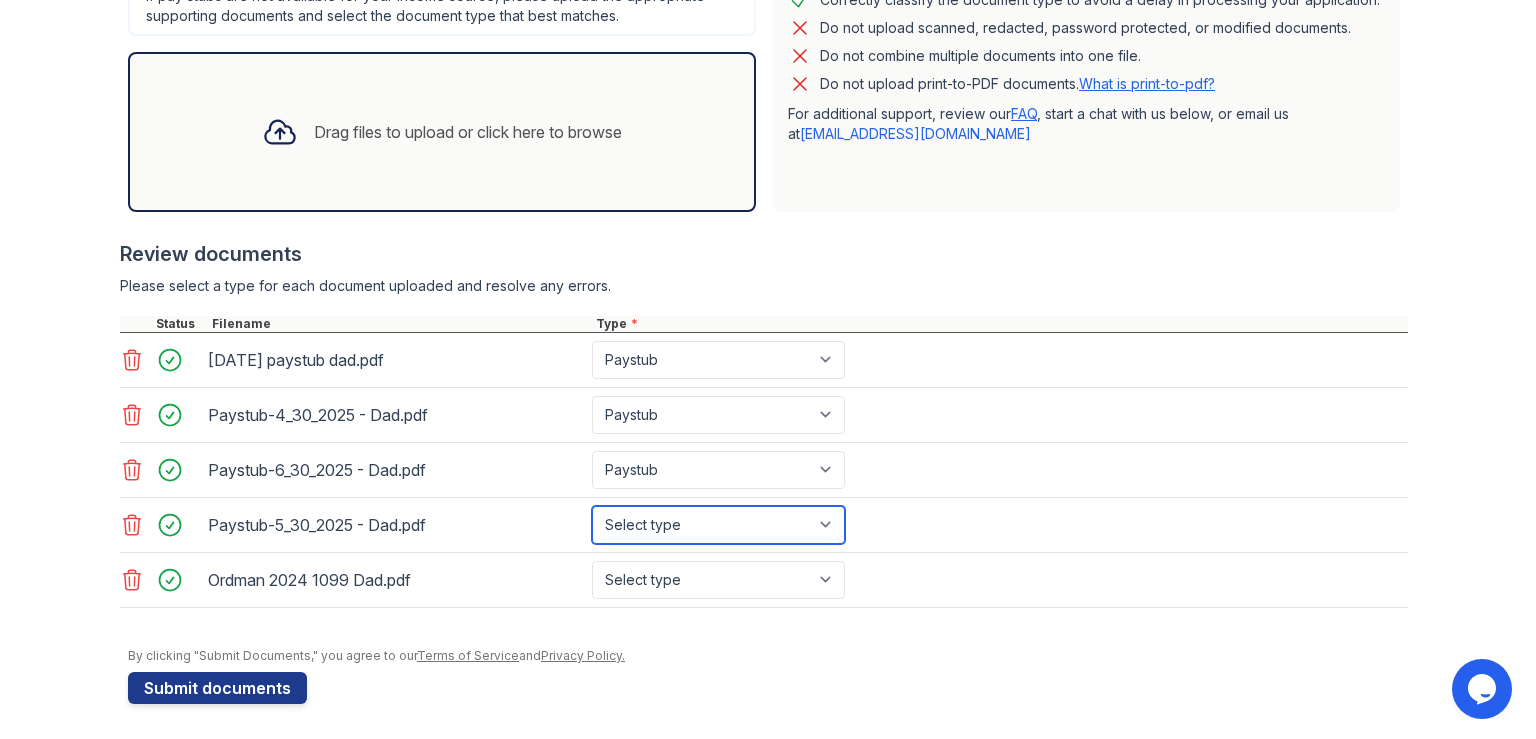 click on "Select type
Paystub
Bank Statement
Offer Letter
Tax Documents
Benefit Award Letter
Investment Account Statement
Other" at bounding box center [718, 525] 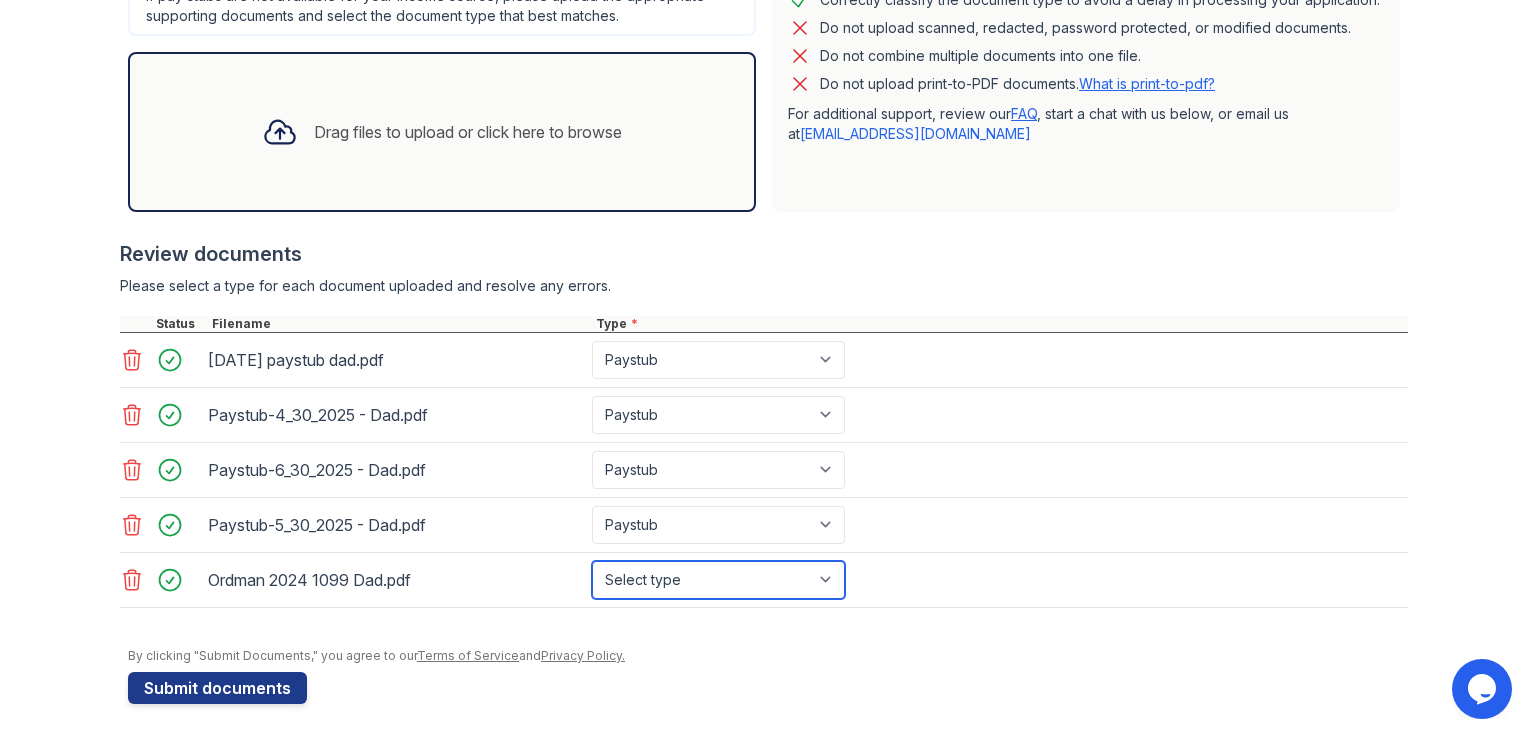 click on "Select type
Paystub
Bank Statement
Offer Letter
Tax Documents
Benefit Award Letter
Investment Account Statement
Other" at bounding box center [718, 580] 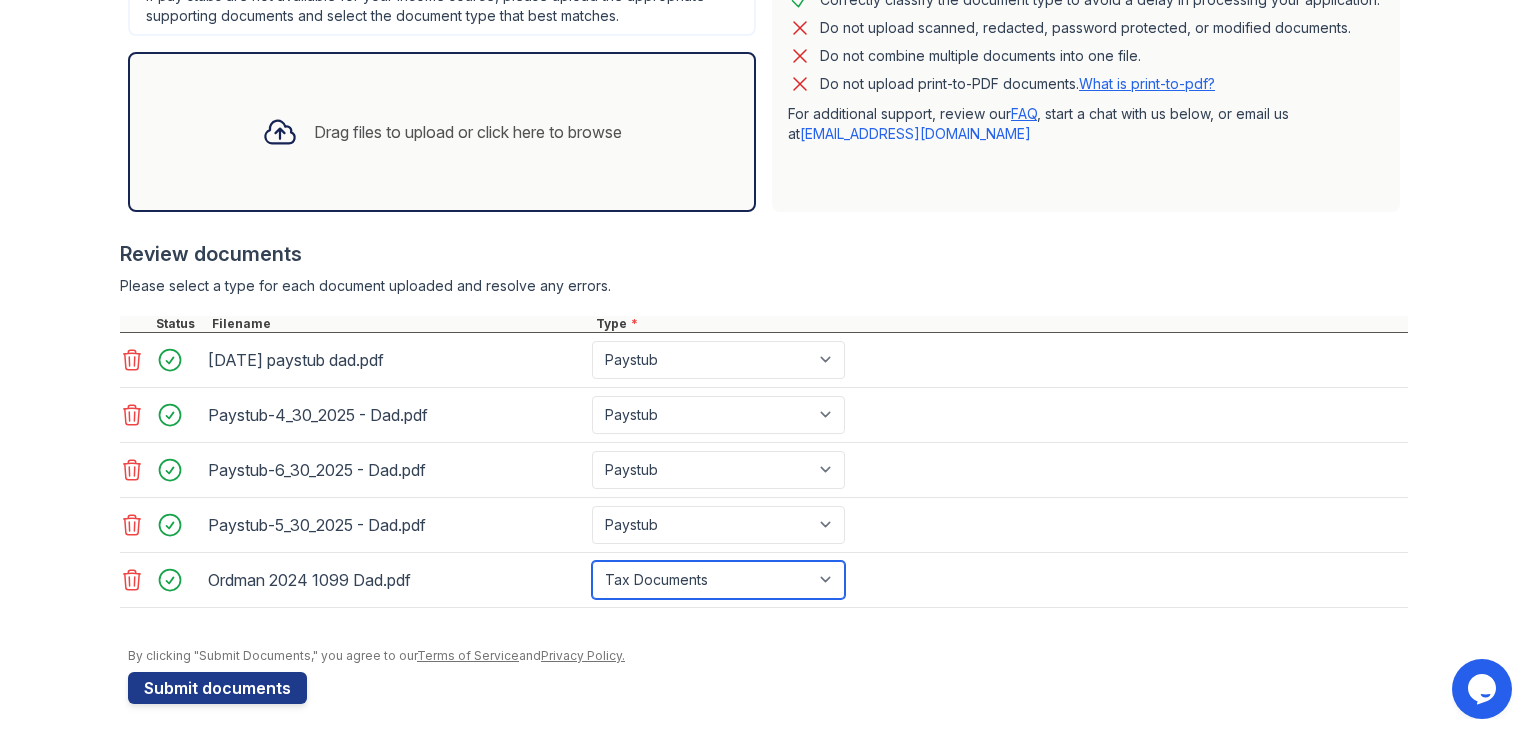 click on "Tax Documents" at bounding box center [0, 0] 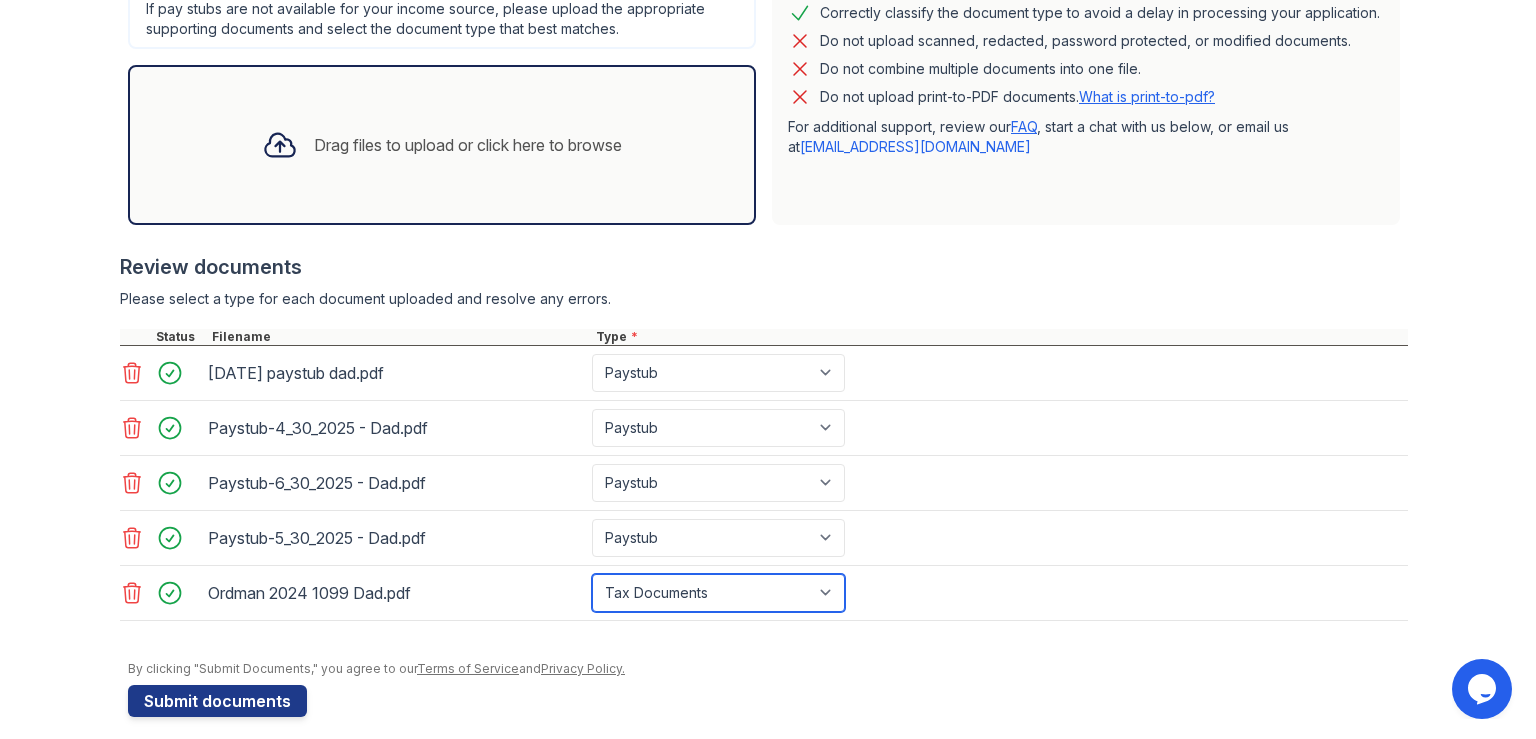 scroll, scrollTop: 556, scrollLeft: 0, axis: vertical 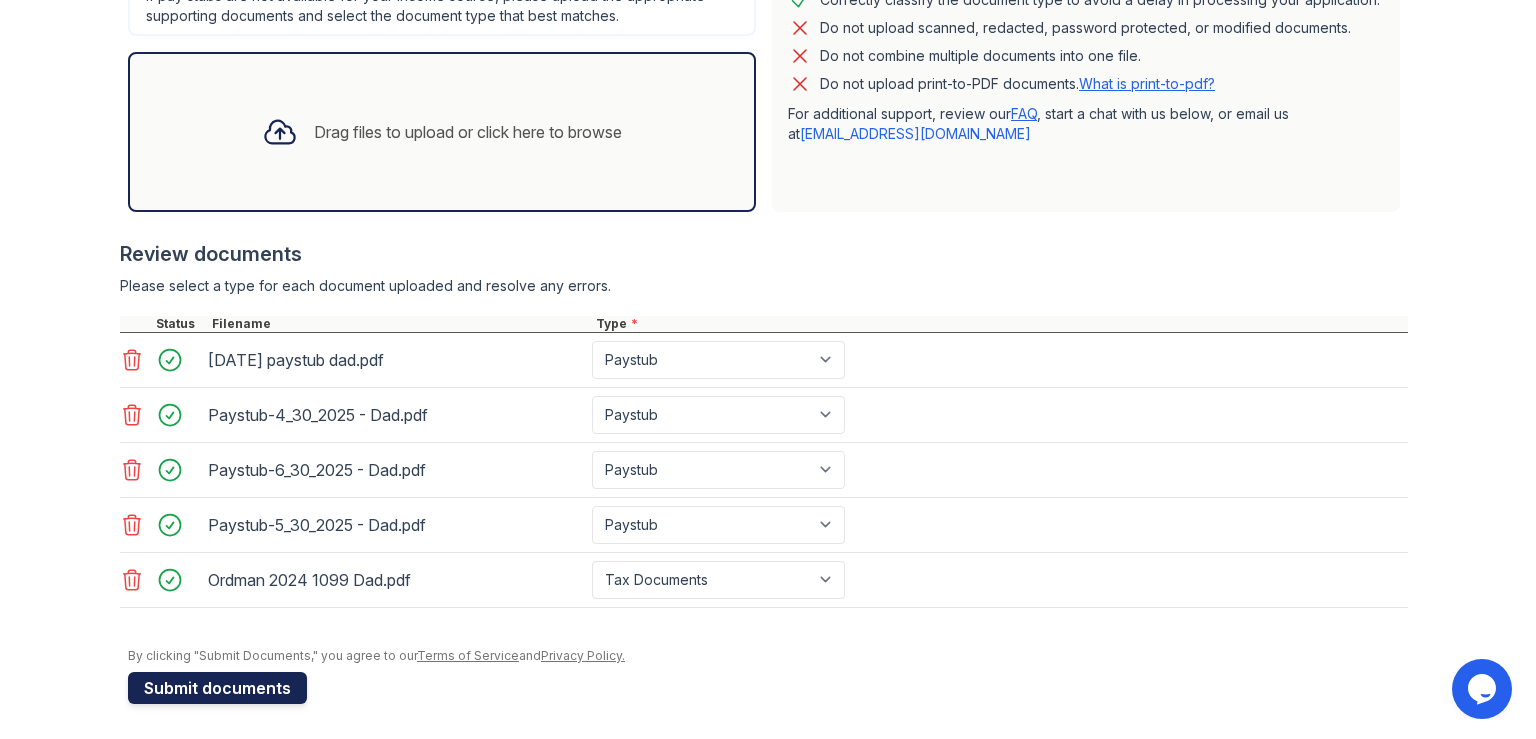 click on "Submit documents" at bounding box center (217, 688) 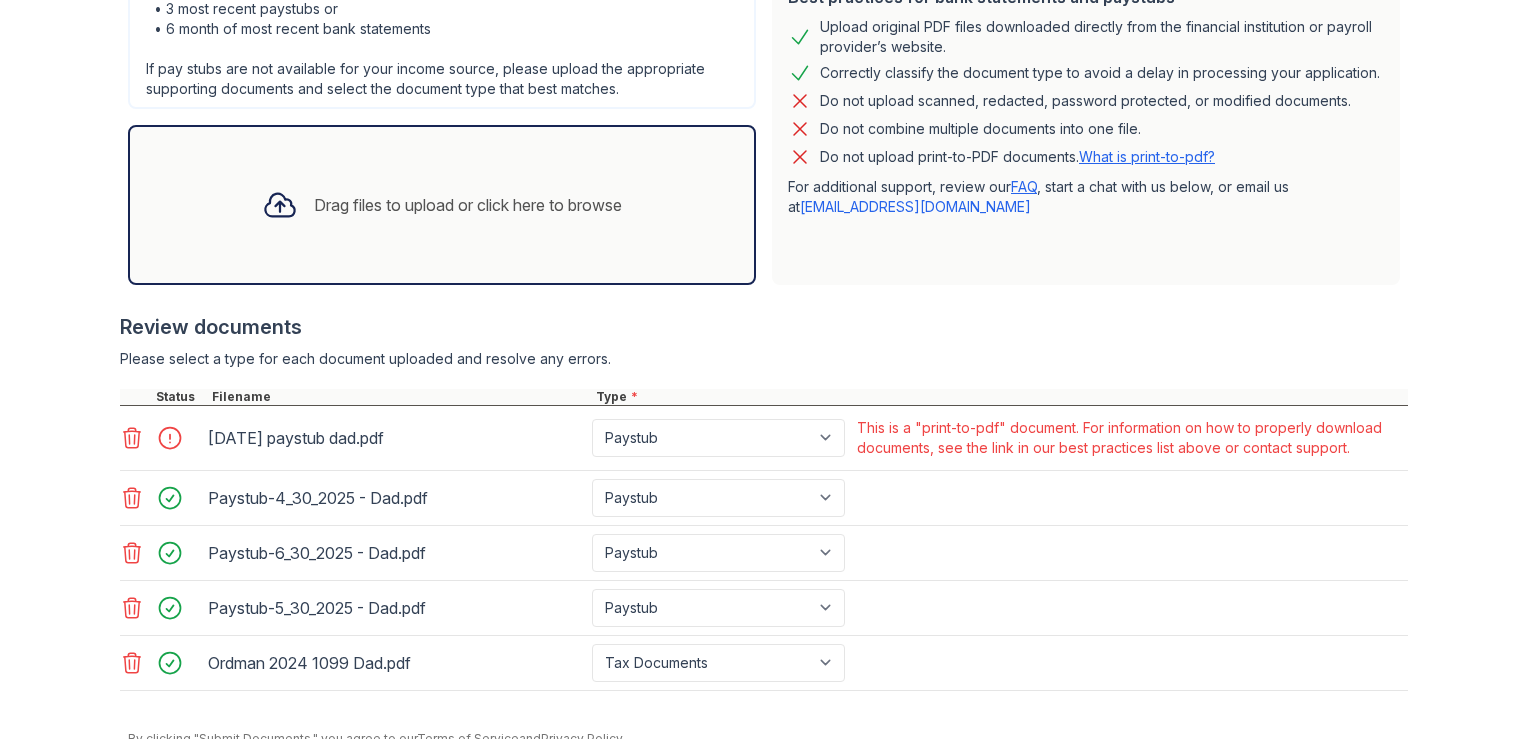 scroll, scrollTop: 576, scrollLeft: 0, axis: vertical 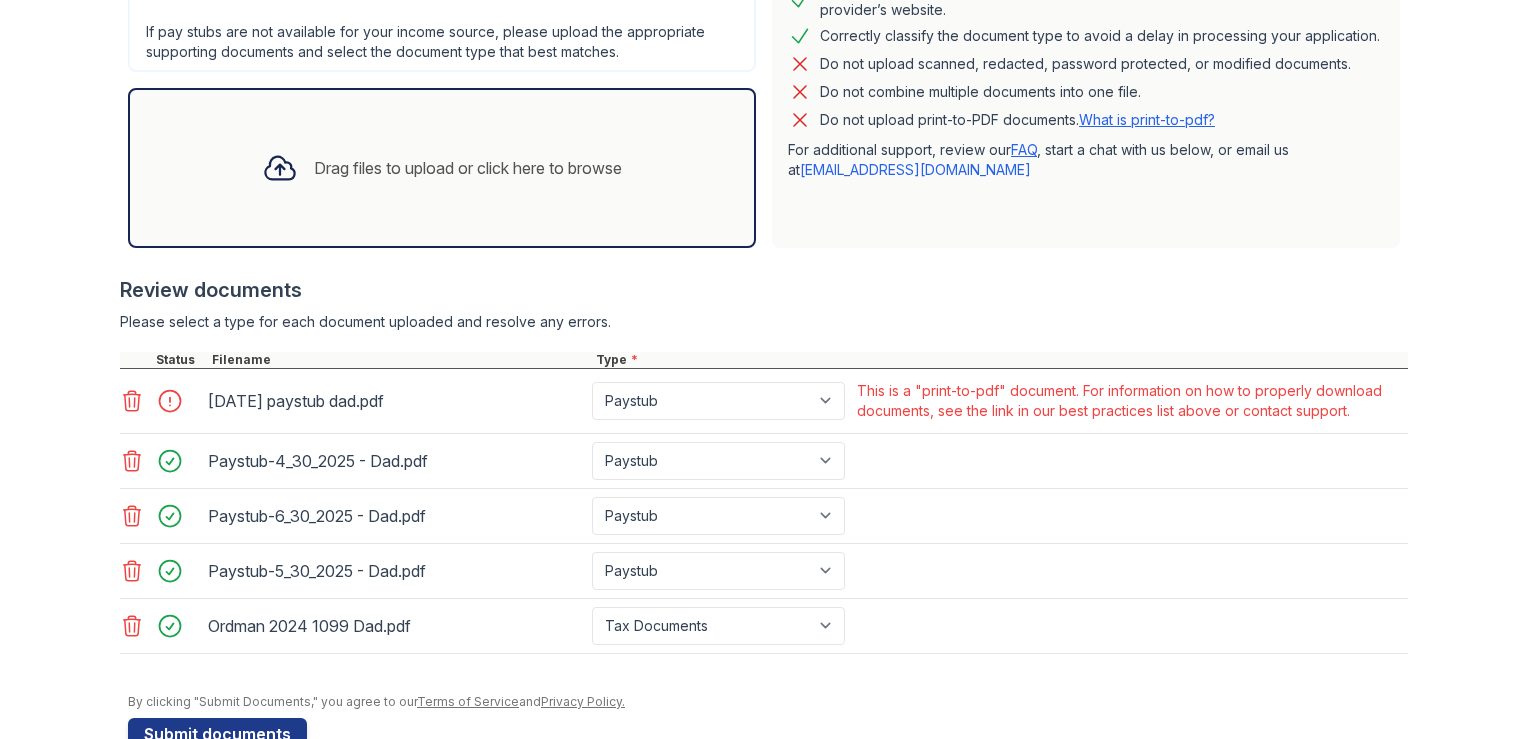 click 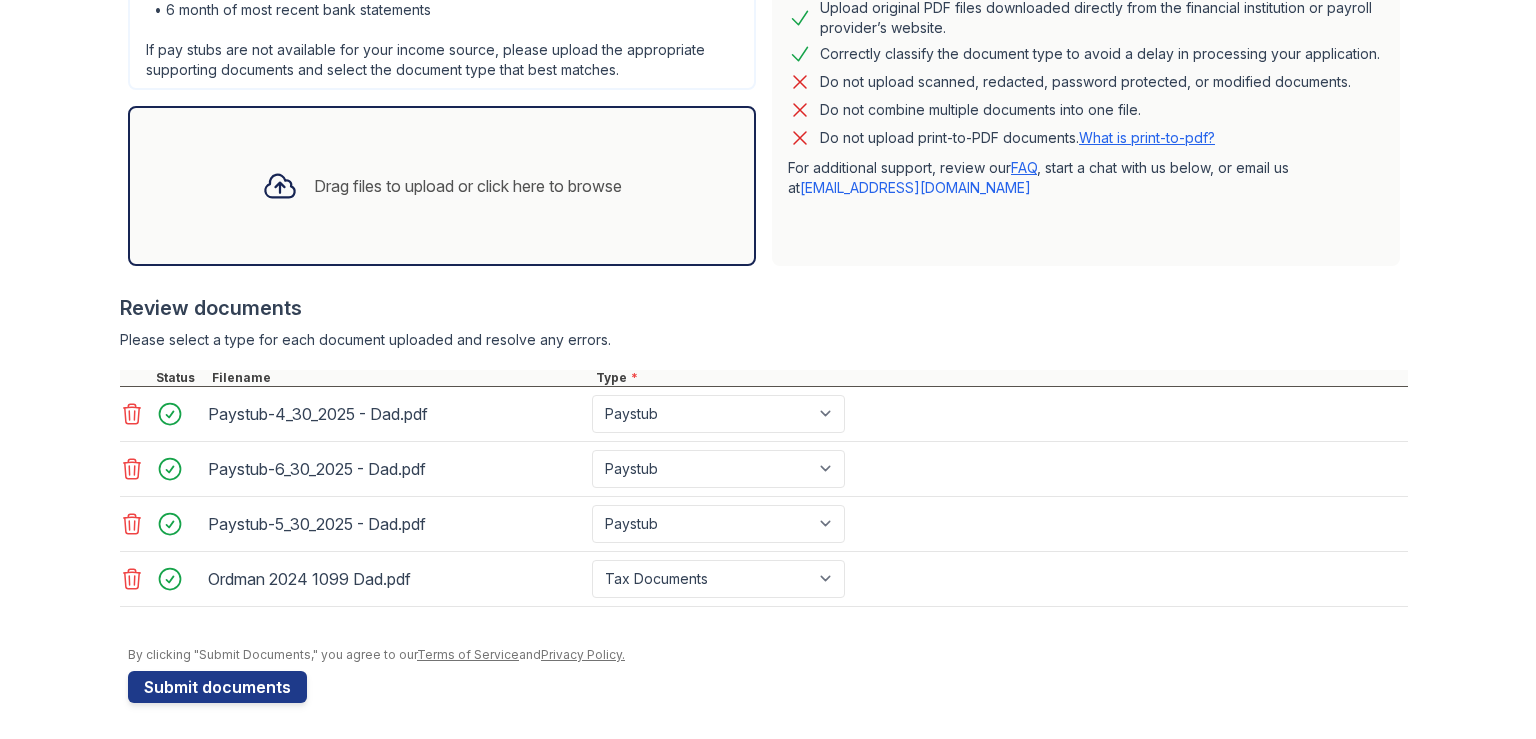 click on "Drag files to upload or click here to browse" at bounding box center [442, 186] 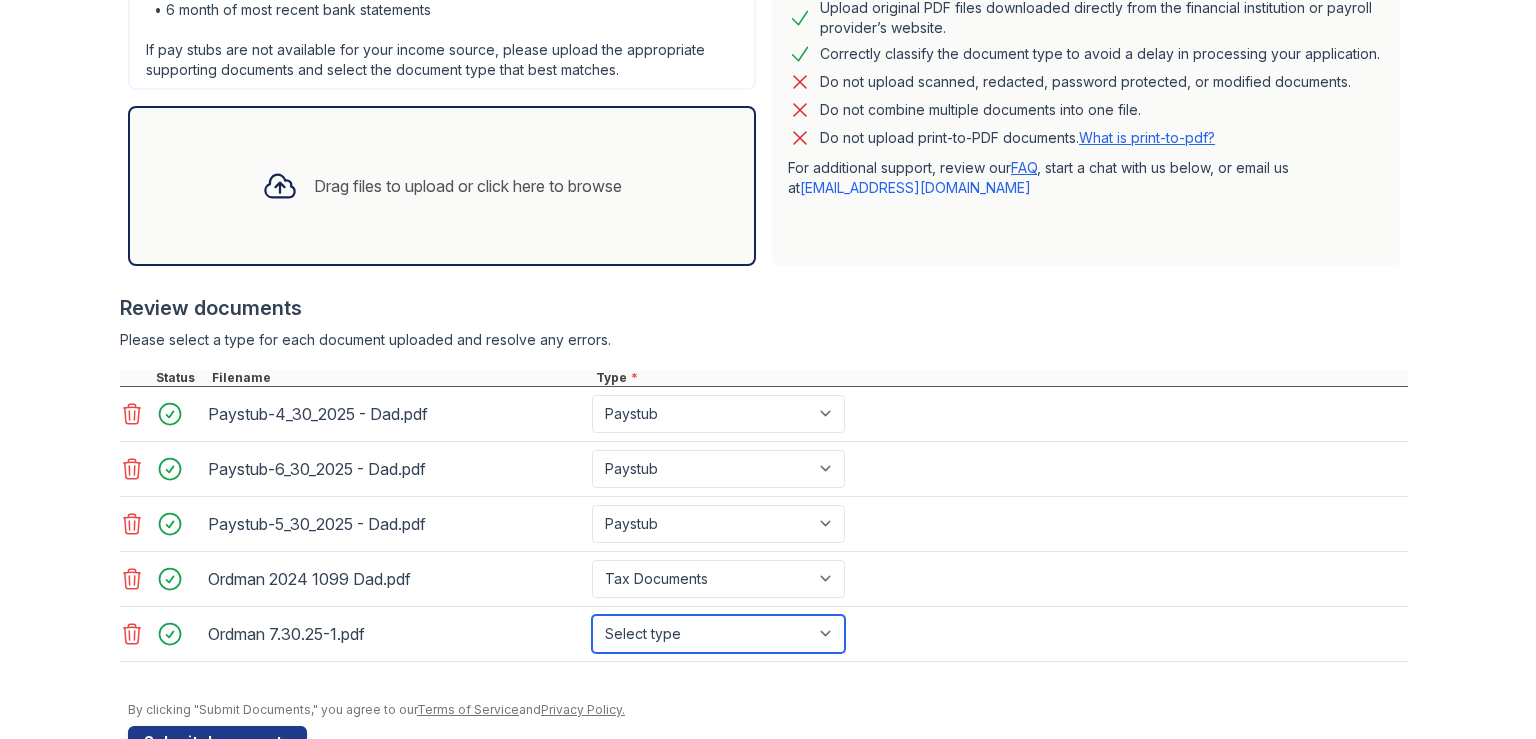 click on "Select type
Paystub
Bank Statement
Offer Letter
Tax Documents
Benefit Award Letter
Investment Account Statement
Other" at bounding box center [718, 634] 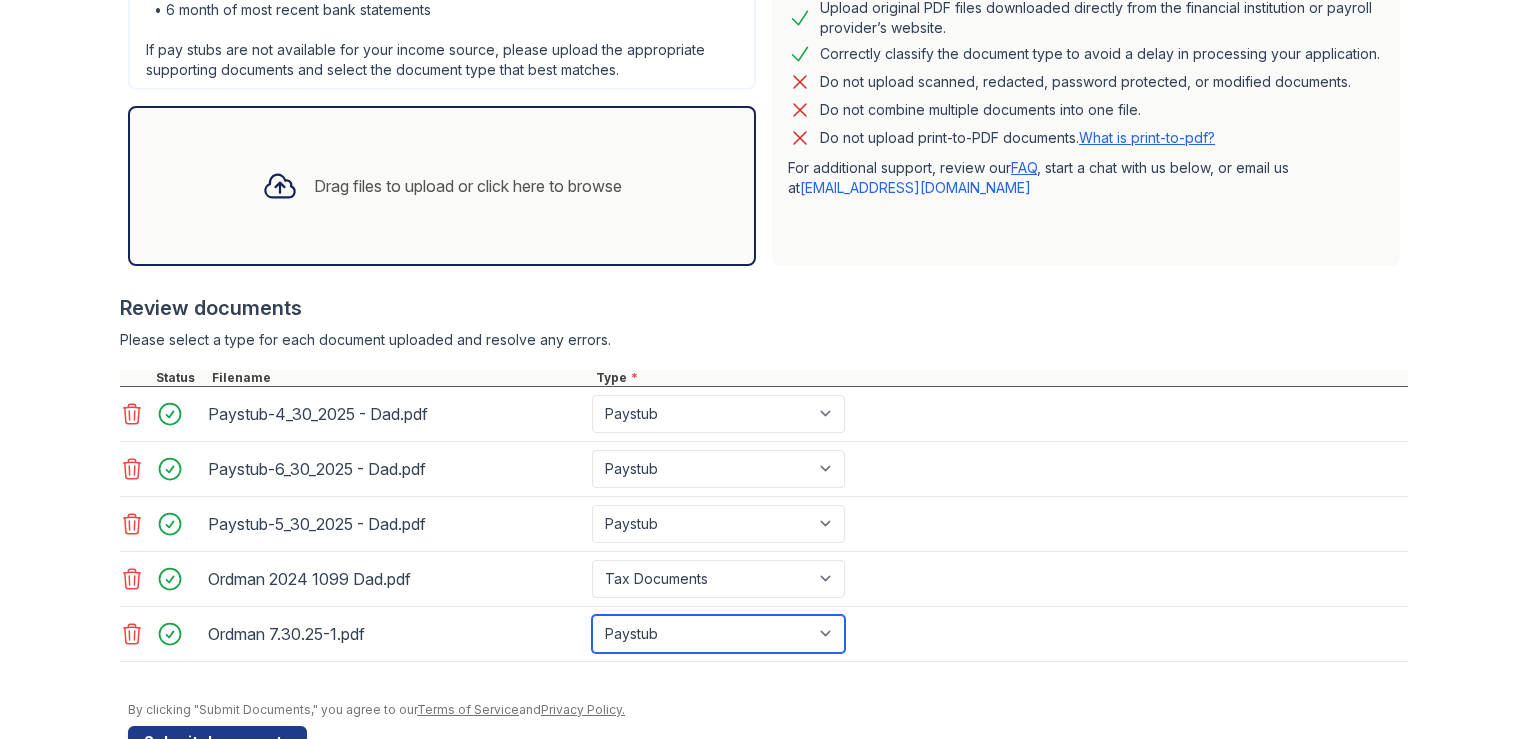 click on "Paystub" at bounding box center (0, 0) 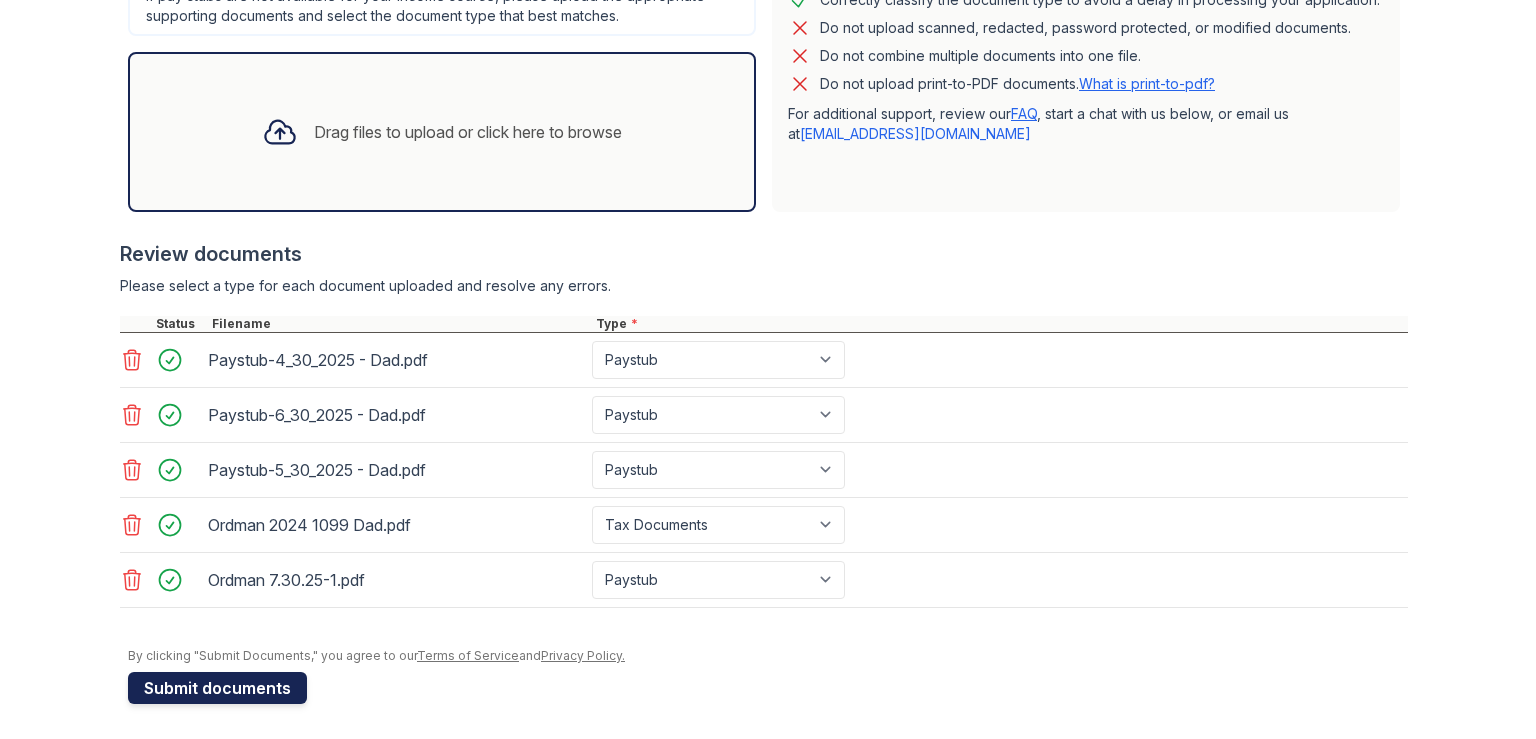 click on "Submit documents" at bounding box center [217, 688] 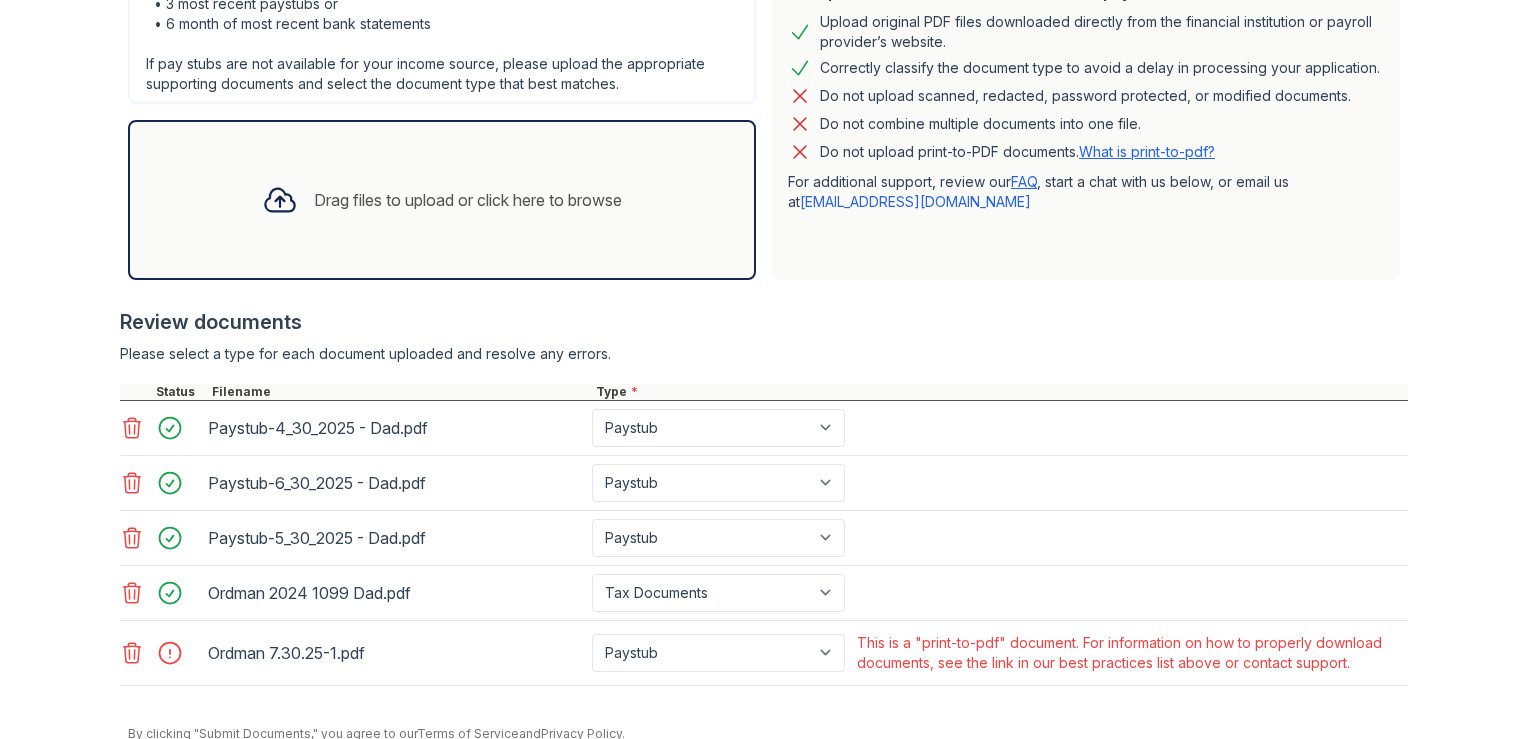 scroll, scrollTop: 576, scrollLeft: 0, axis: vertical 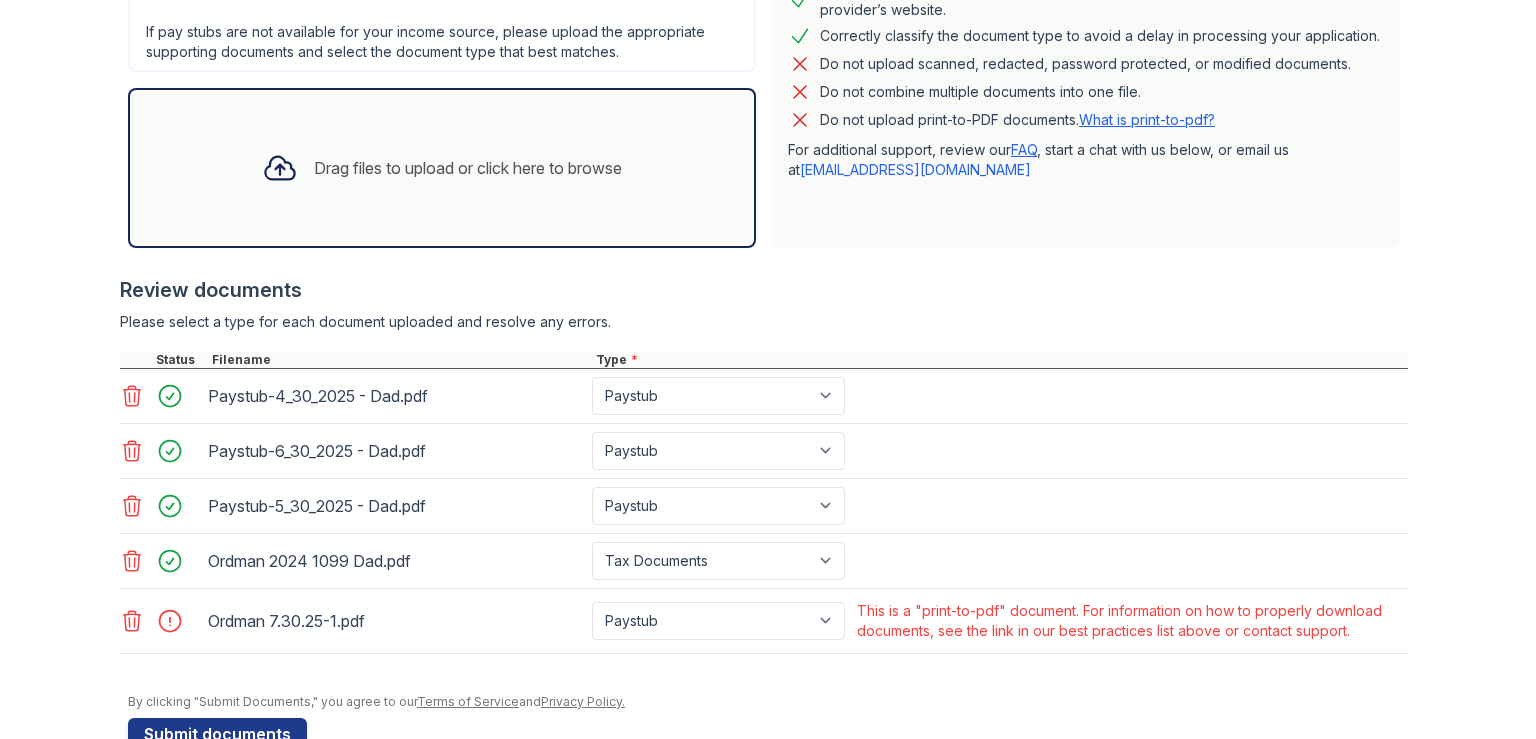 click on "What is print-to-pdf?" at bounding box center (1147, 119) 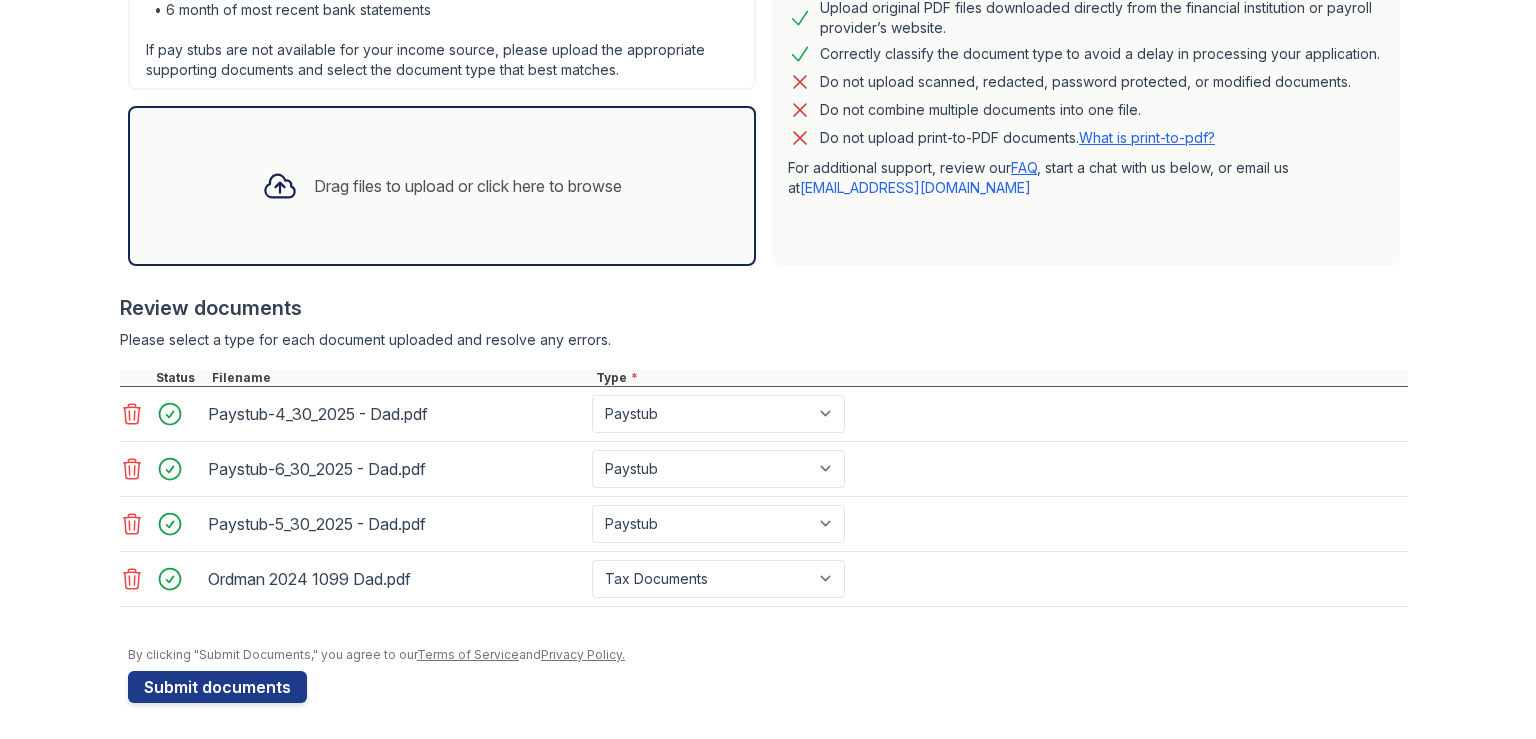 click on "Drag files to upload or click here to browse" at bounding box center (442, 186) 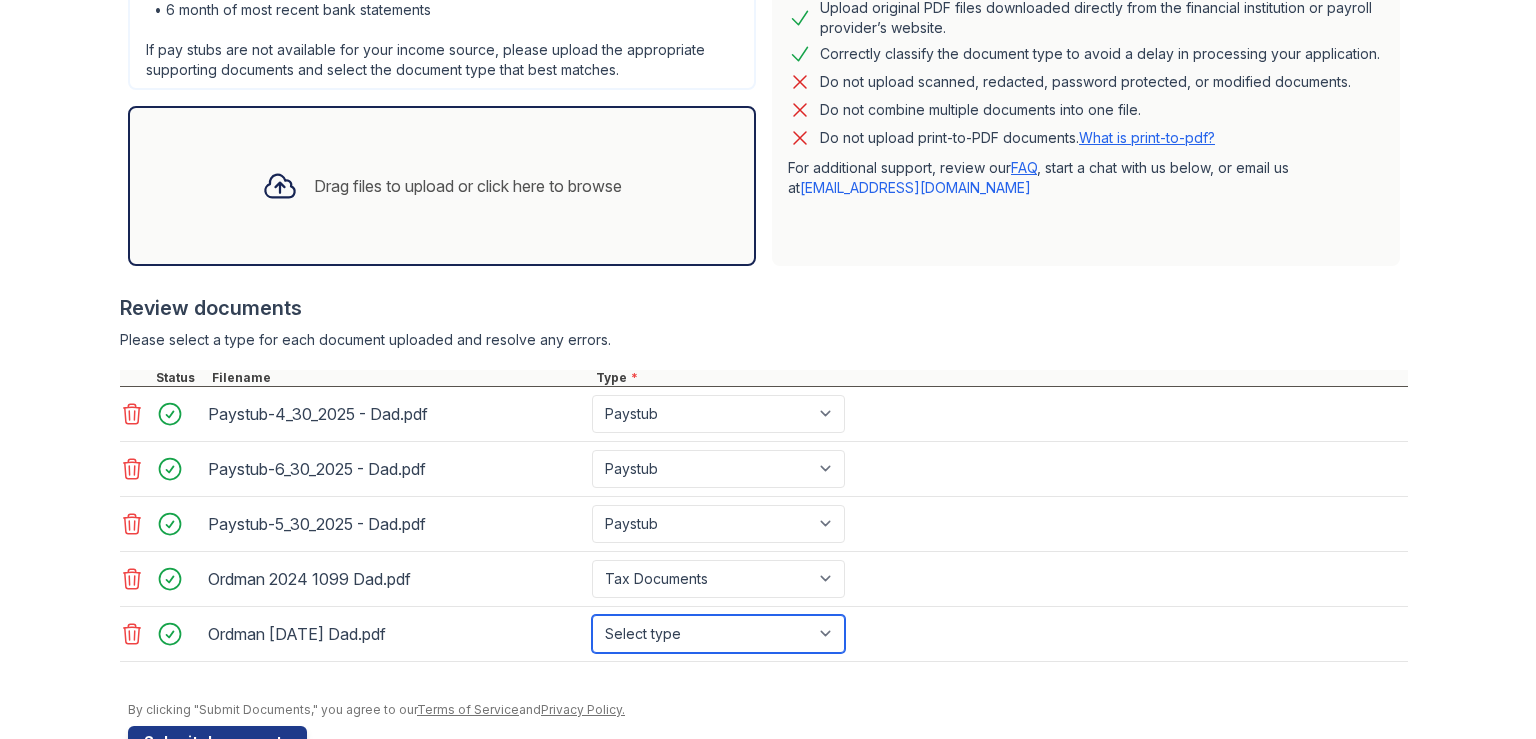 click on "Select type
Paystub
Bank Statement
Offer Letter
Tax Documents
Benefit Award Letter
Investment Account Statement
Other" at bounding box center [718, 634] 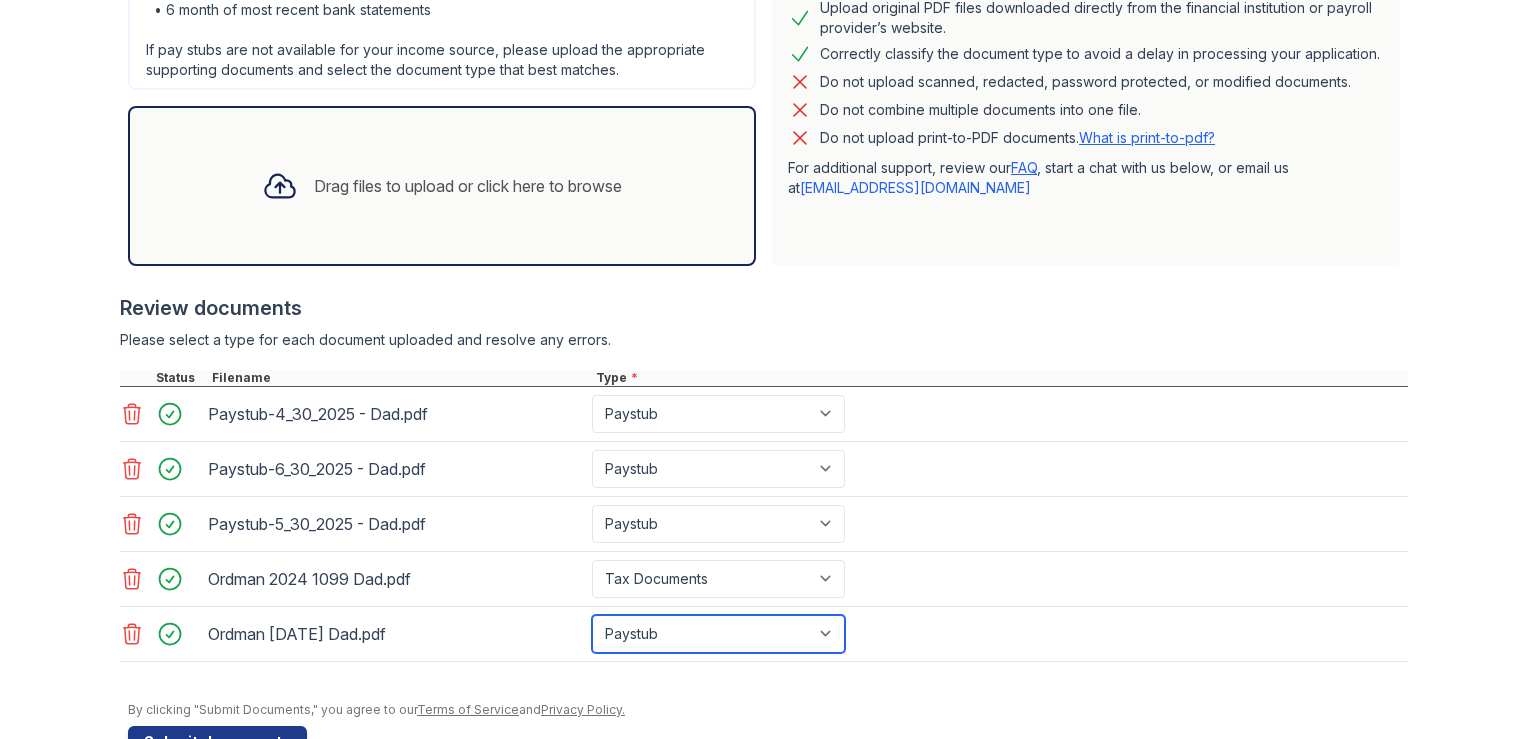 click on "Paystub" at bounding box center (0, 0) 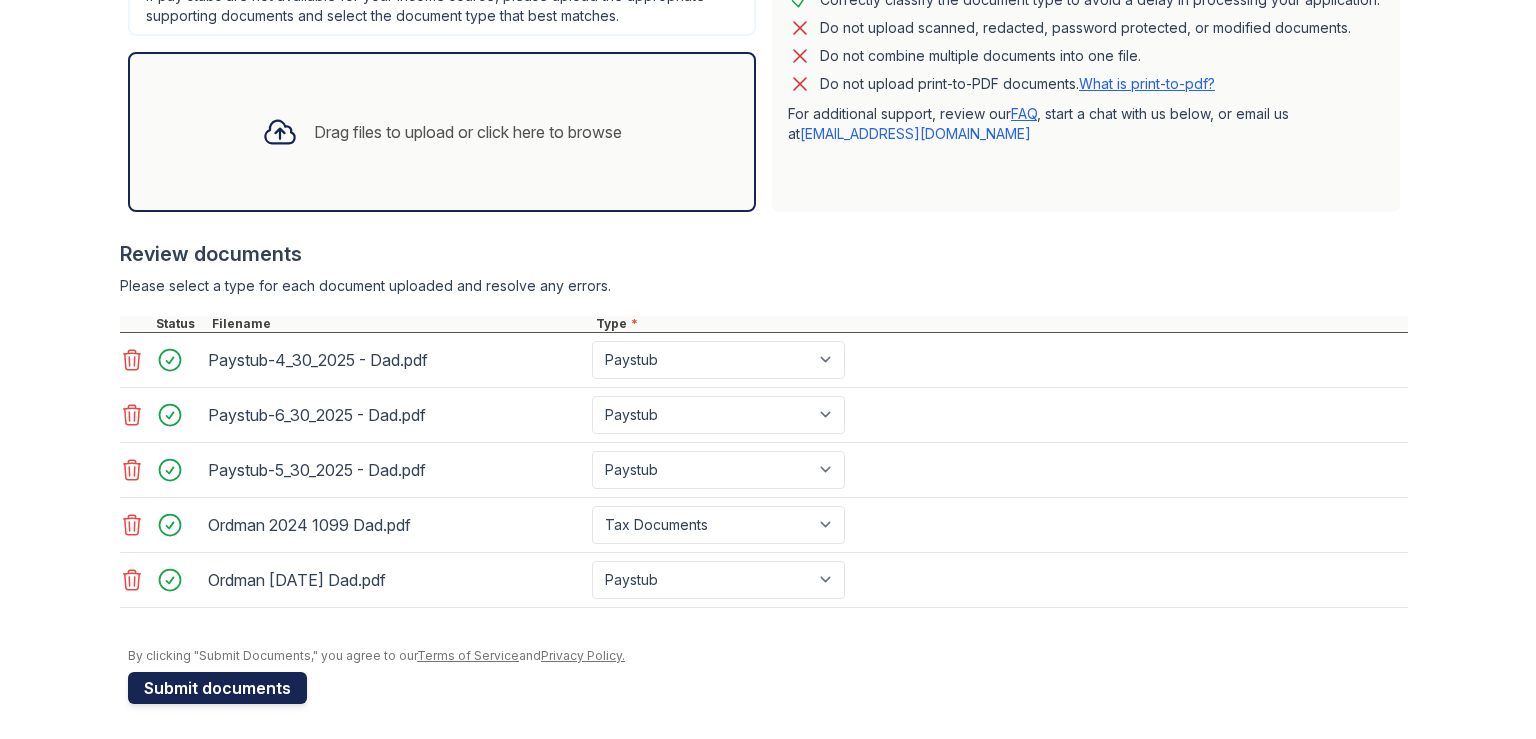 click on "Submit documents" at bounding box center (217, 688) 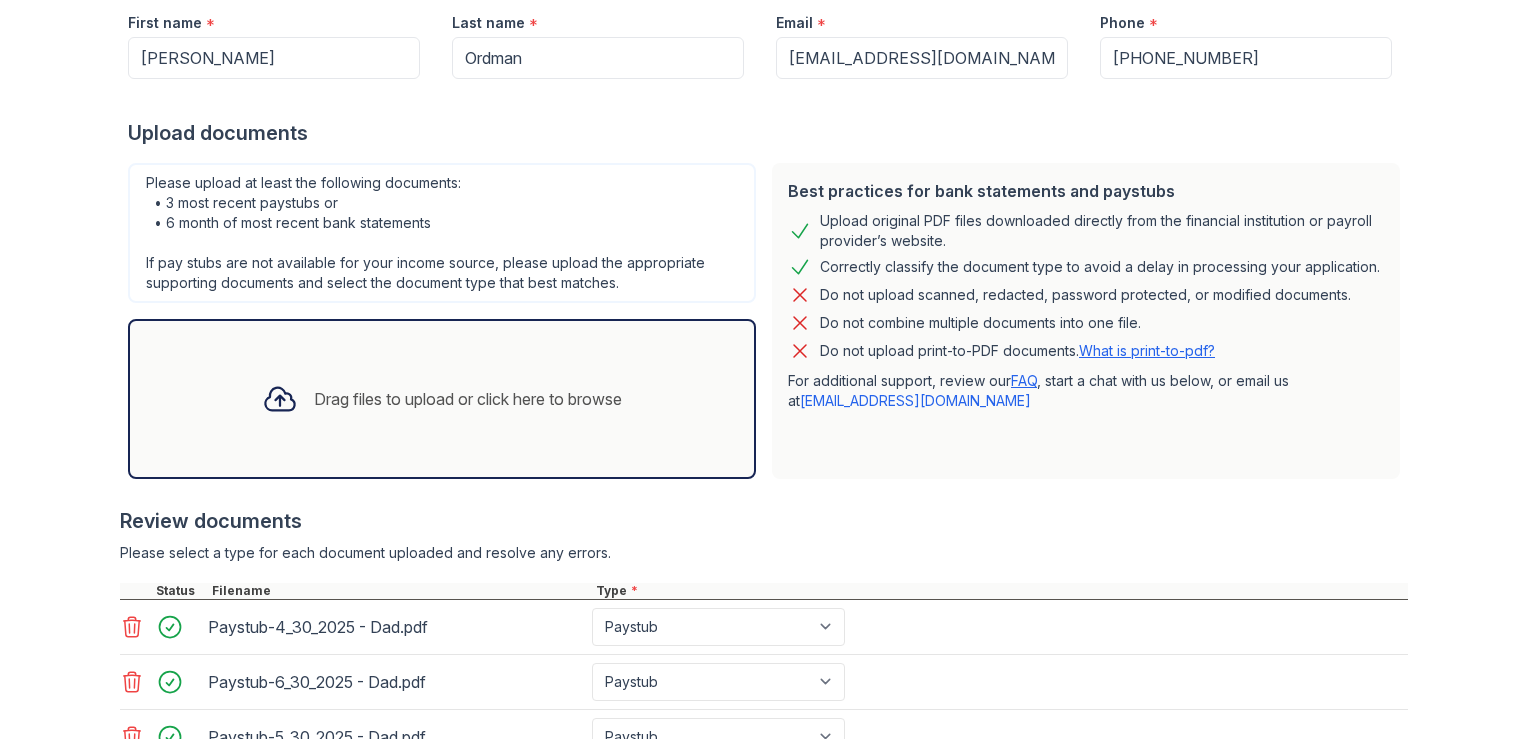 scroll, scrollTop: 403, scrollLeft: 0, axis: vertical 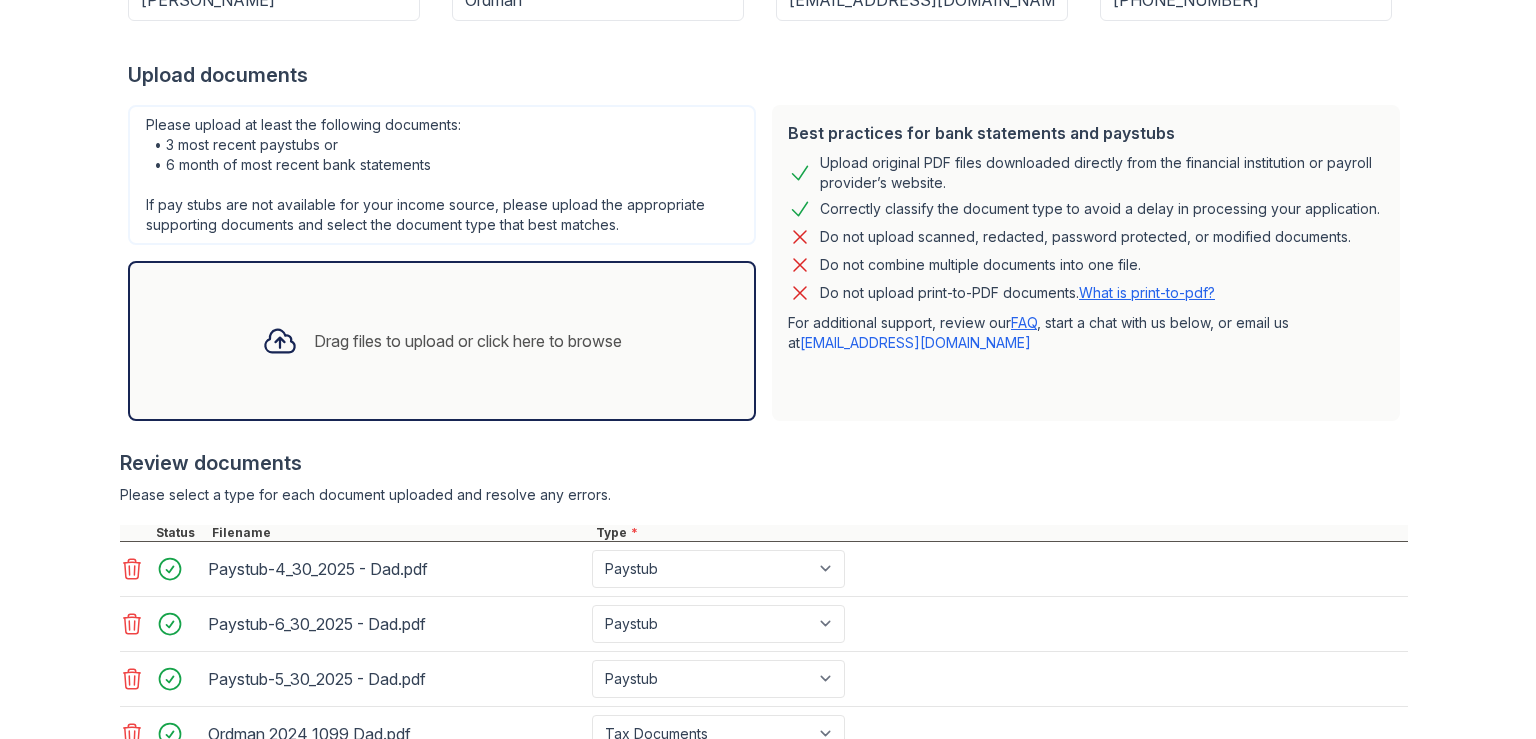 click on "What is print-to-pdf?" at bounding box center [1147, 292] 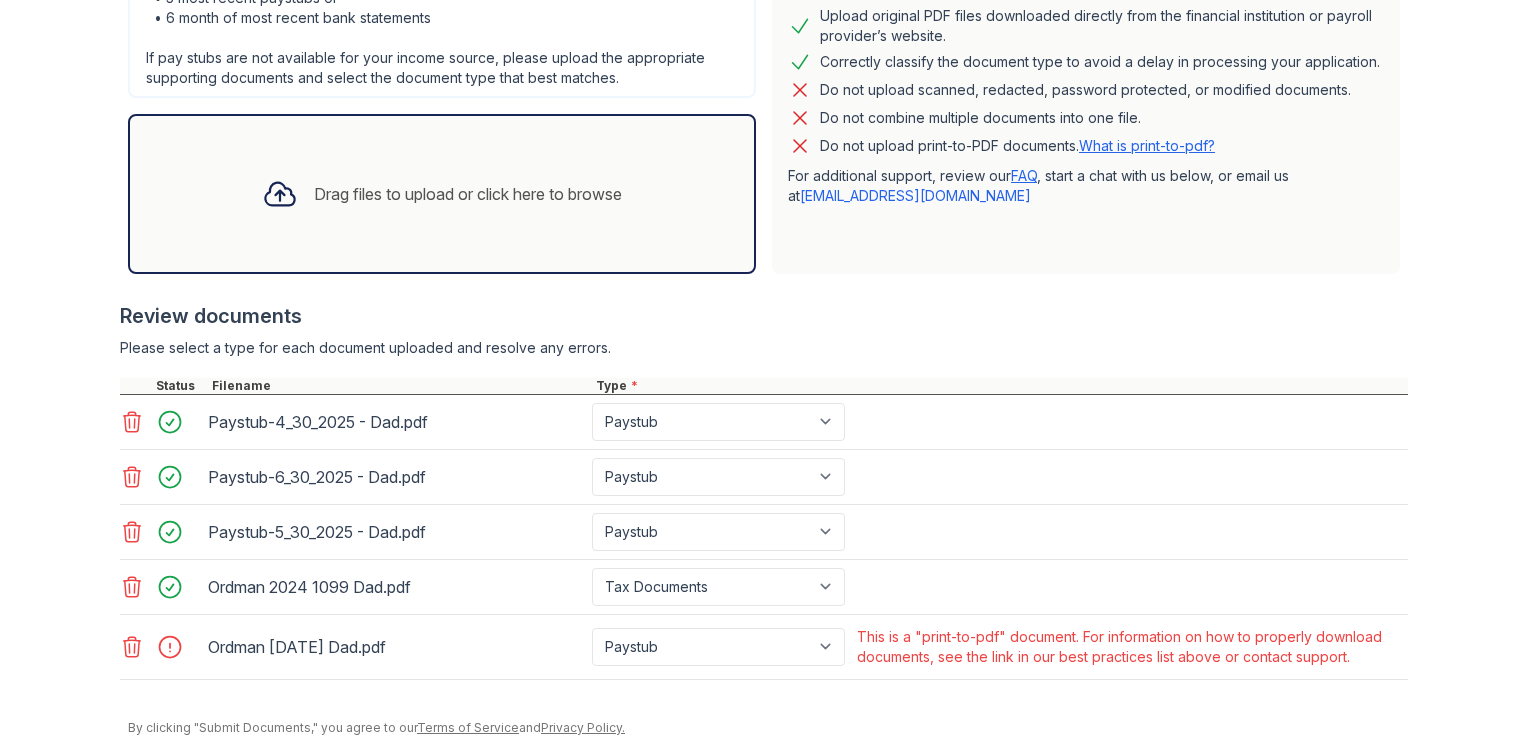 scroll, scrollTop: 576, scrollLeft: 0, axis: vertical 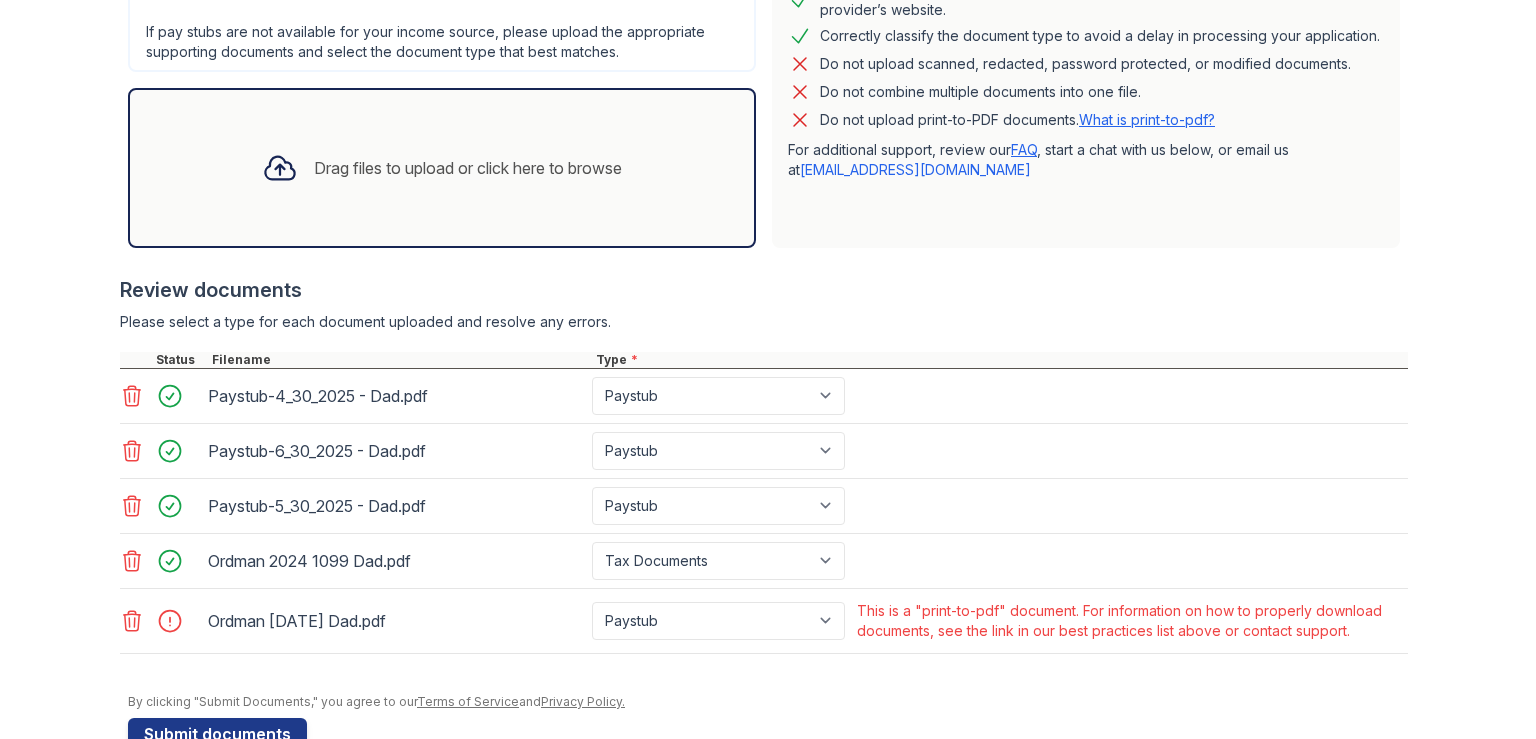 click 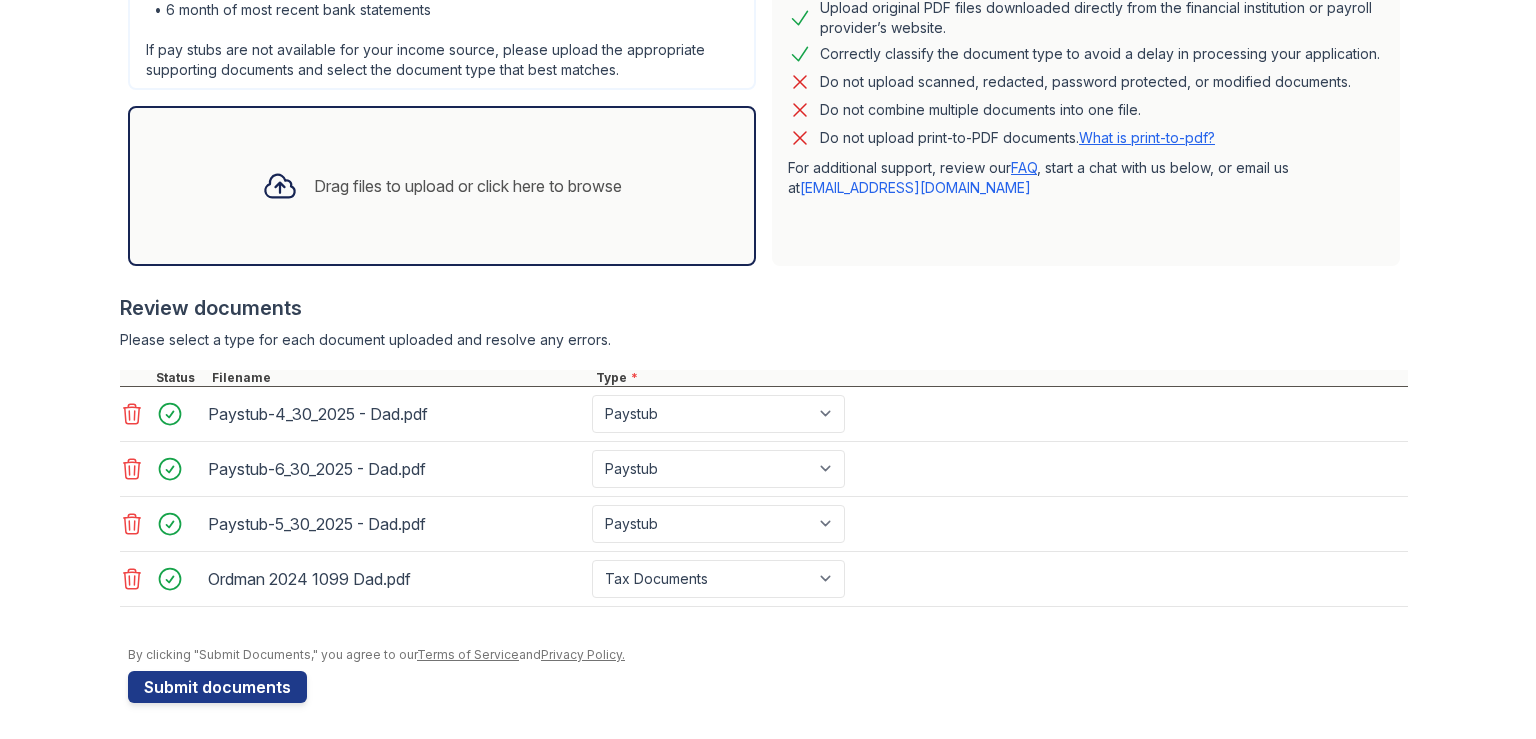 click on "Drag files to upload or click here to browse" at bounding box center [468, 186] 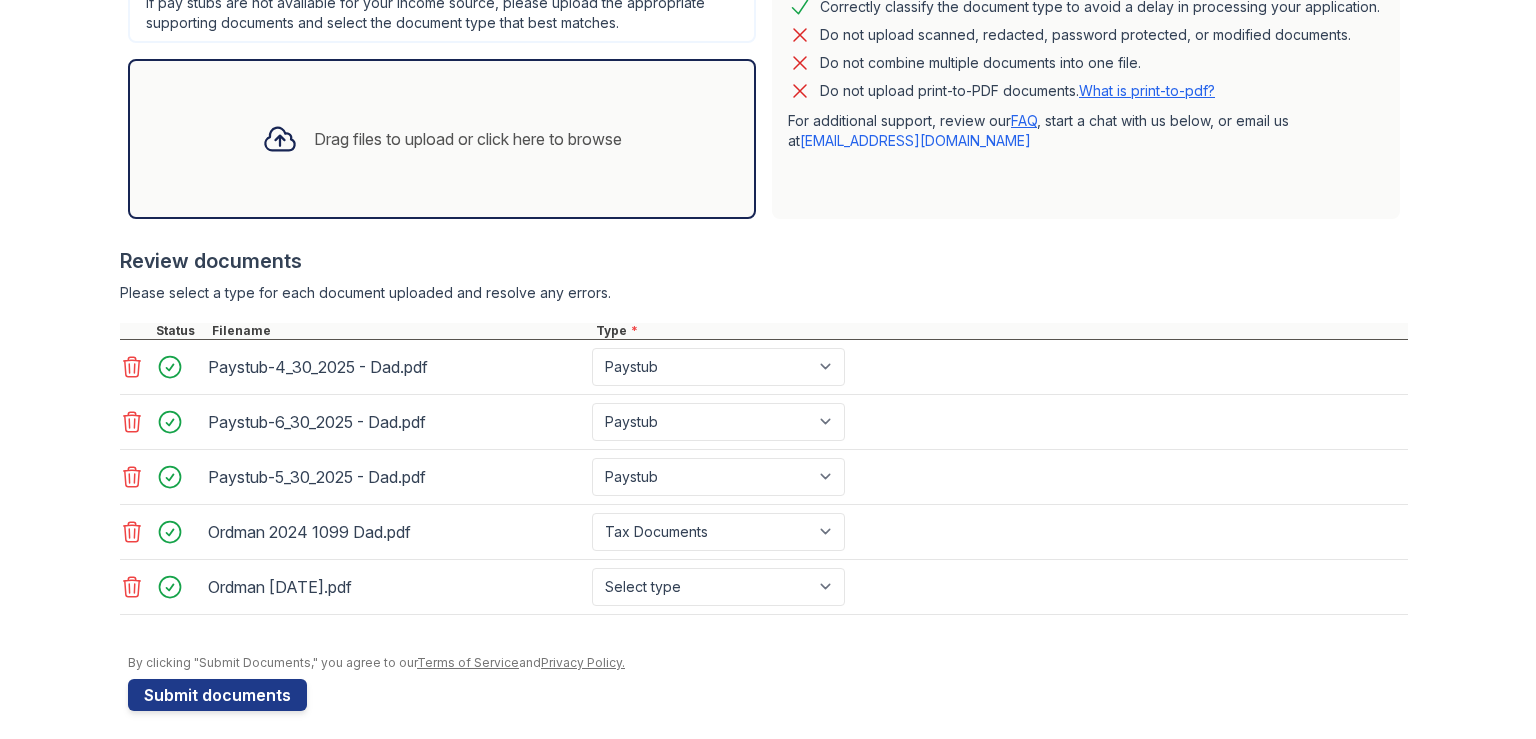 scroll, scrollTop: 612, scrollLeft: 0, axis: vertical 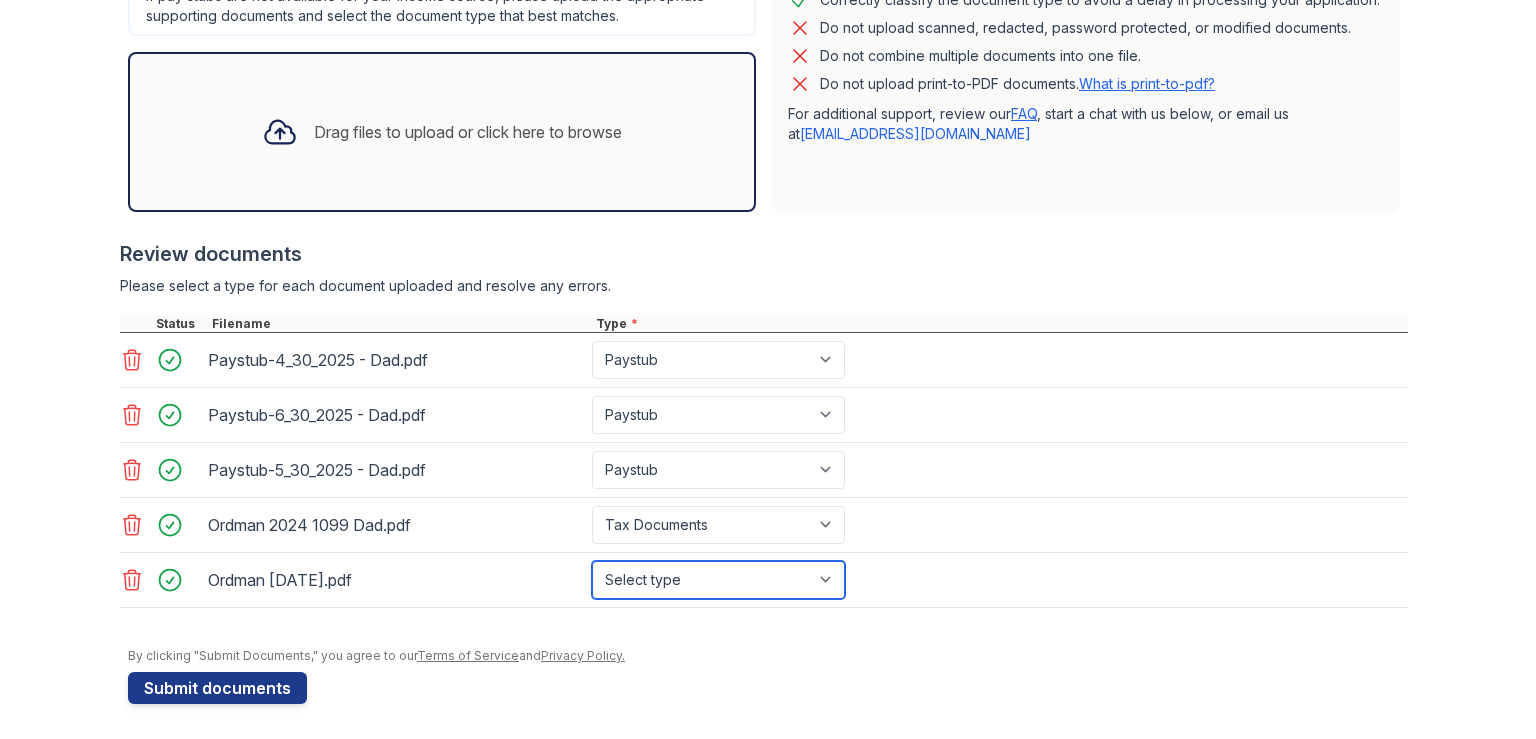 click on "Select type
Paystub
Bank Statement
Offer Letter
Tax Documents
Benefit Award Letter
Investment Account Statement
Other" at bounding box center (718, 580) 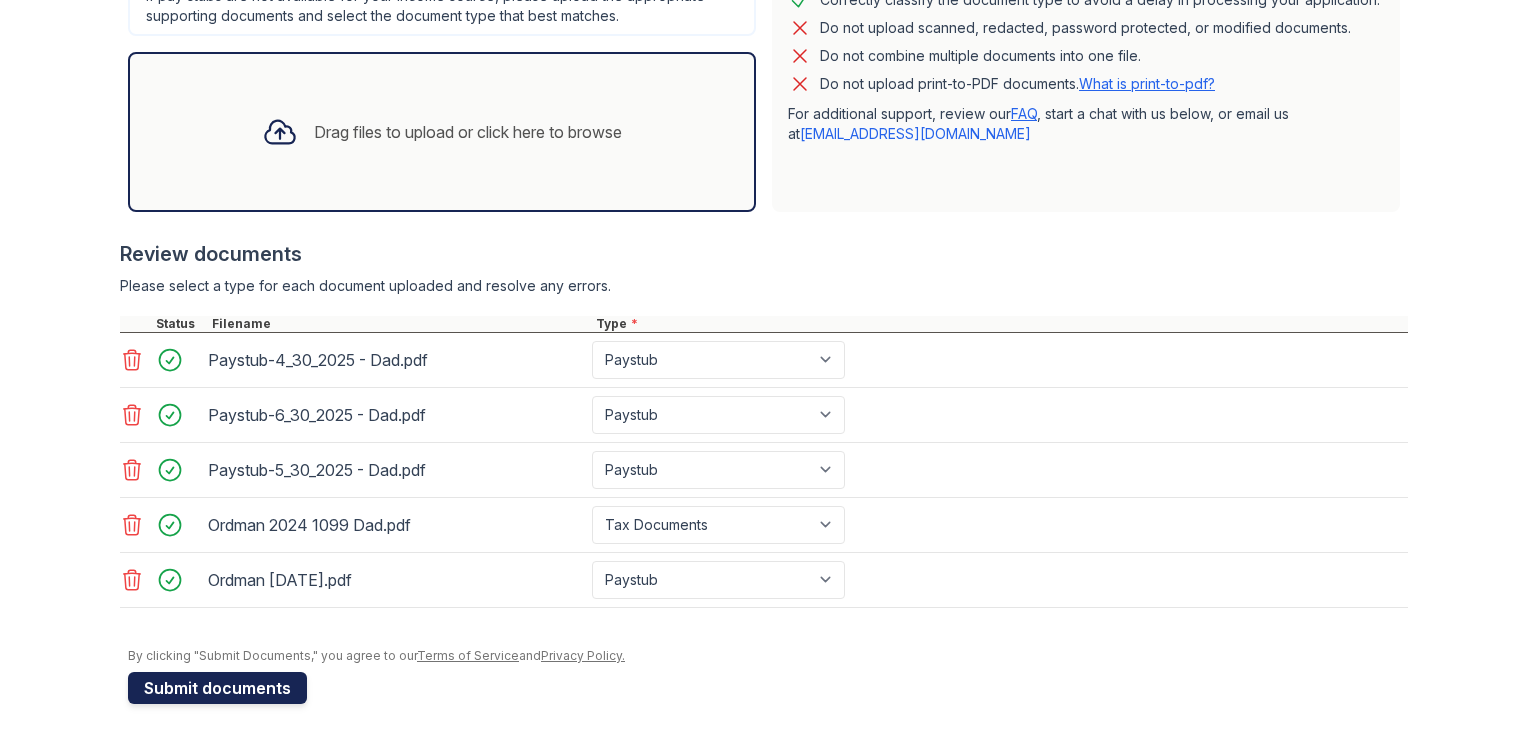 click on "Submit documents" at bounding box center [217, 688] 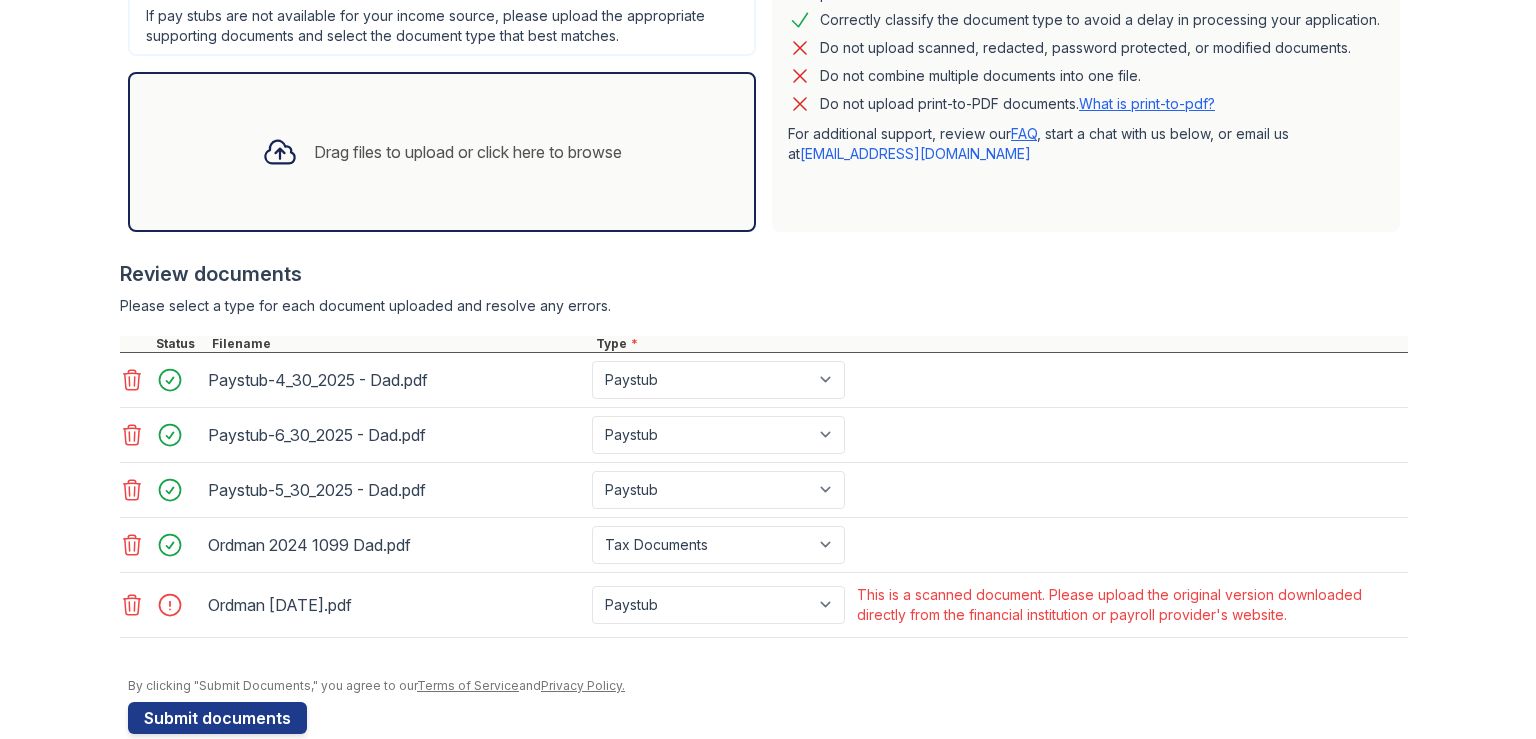 scroll, scrollTop: 622, scrollLeft: 0, axis: vertical 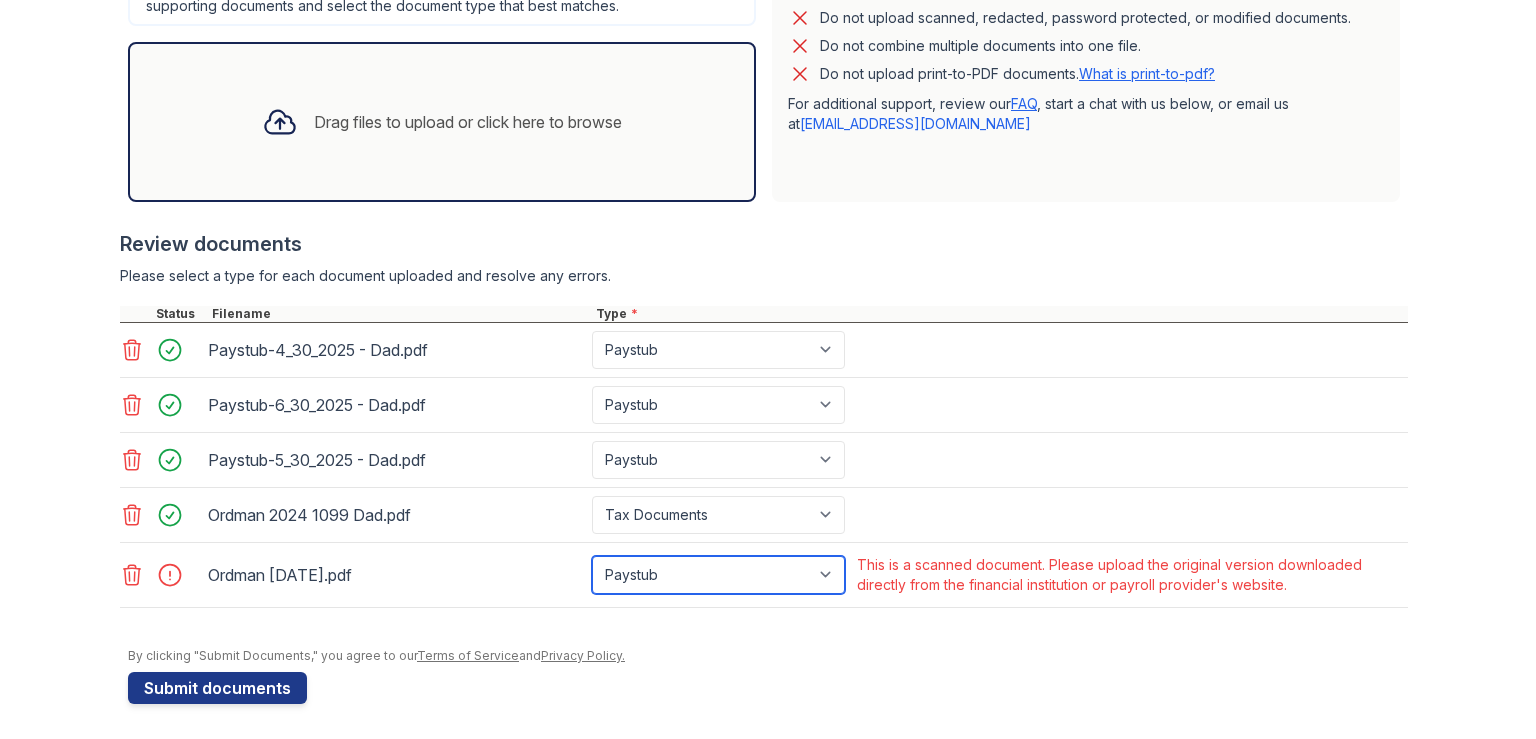 click on "Paystub
Bank Statement
Offer Letter
Tax Documents
Benefit Award Letter
Investment Account Statement
Other" at bounding box center [718, 575] 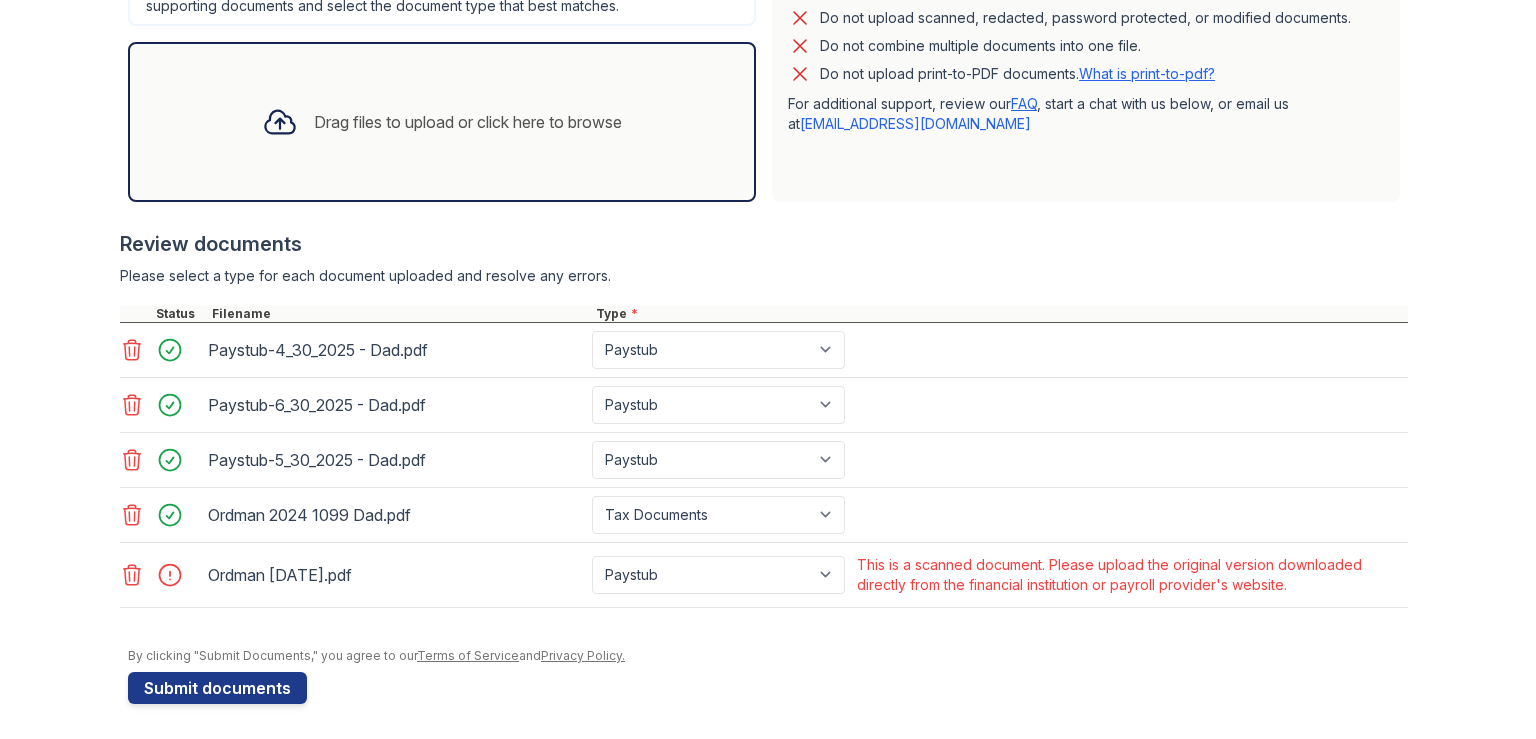 click on "Ordman 2024 1099 Dad.pdf
Paystub
Bank Statement
Offer Letter
Tax Documents
Benefit Award Letter
Investment Account Statement
Other" at bounding box center (764, 515) 